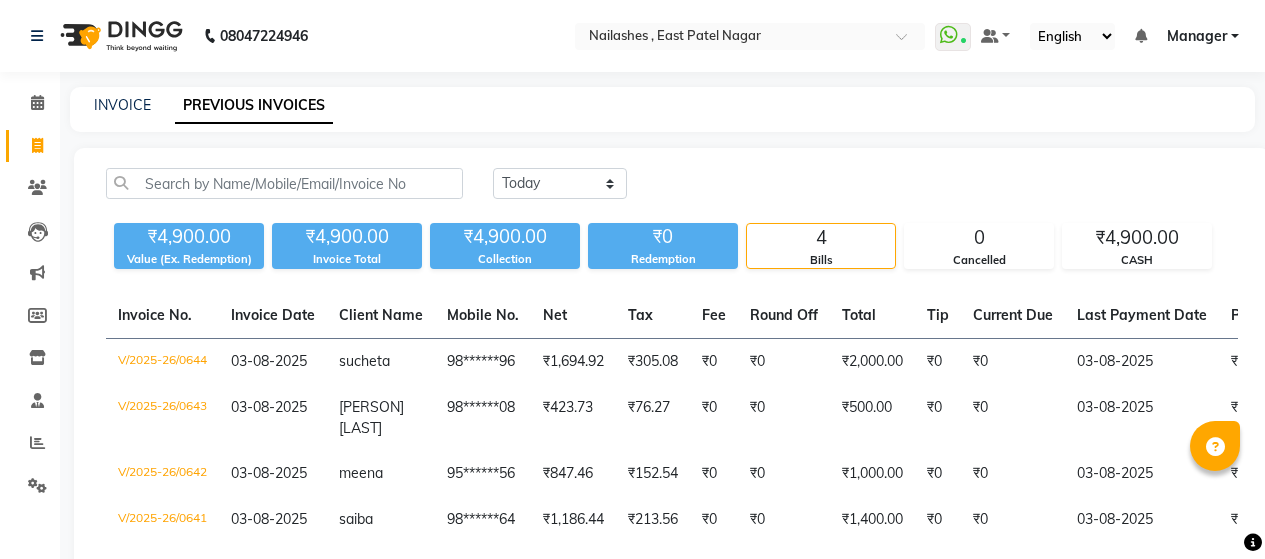 scroll, scrollTop: 0, scrollLeft: 0, axis: both 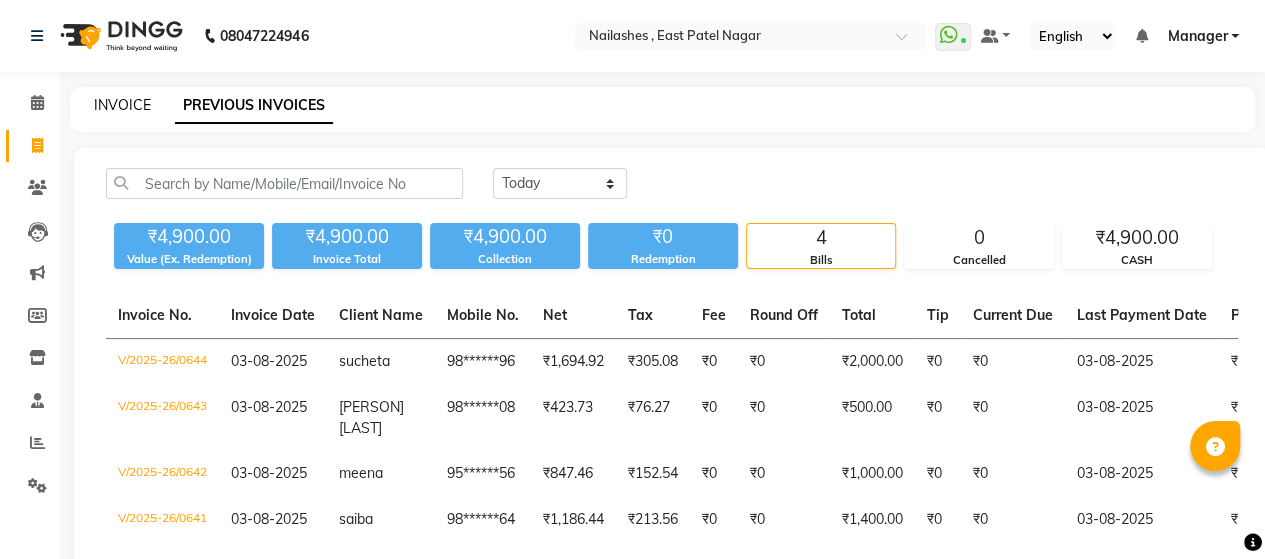 click on "INVOICE" 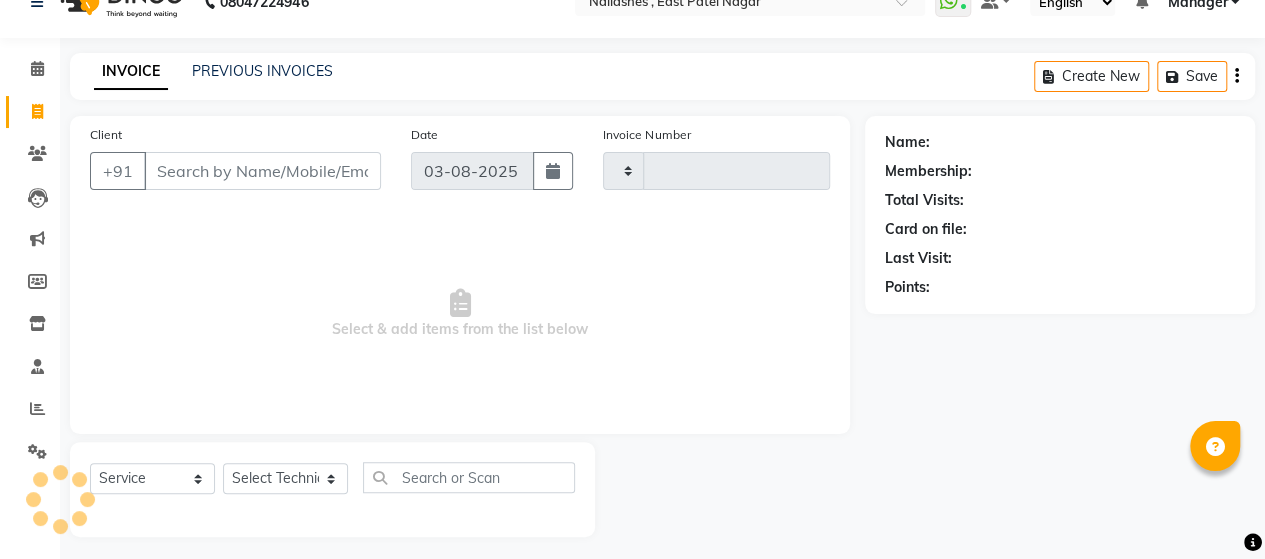 type on "0645" 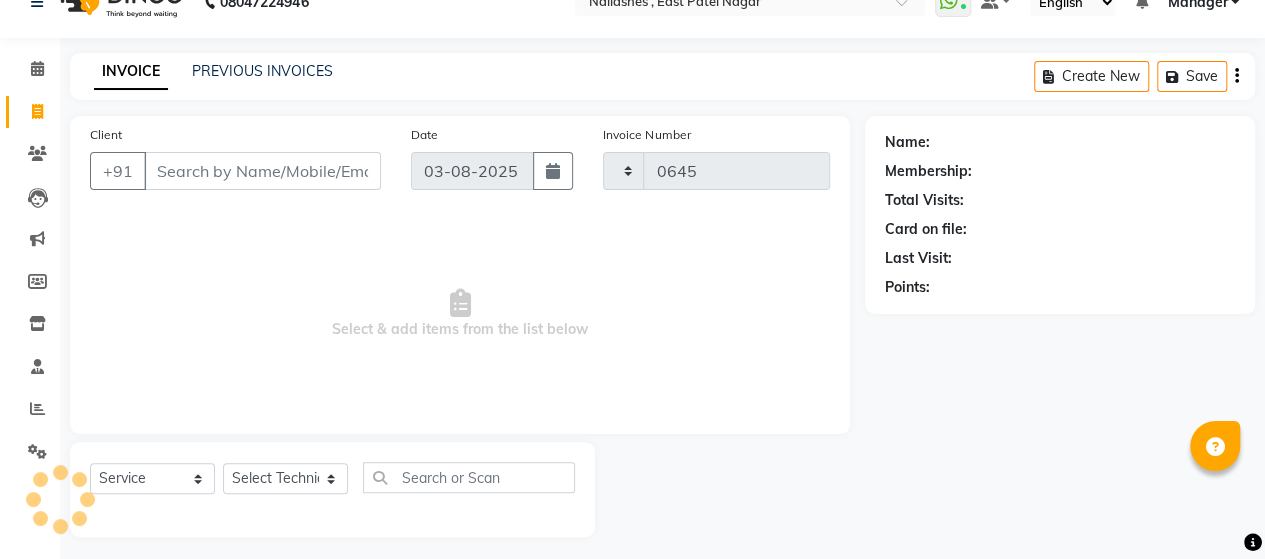 scroll, scrollTop: 41, scrollLeft: 0, axis: vertical 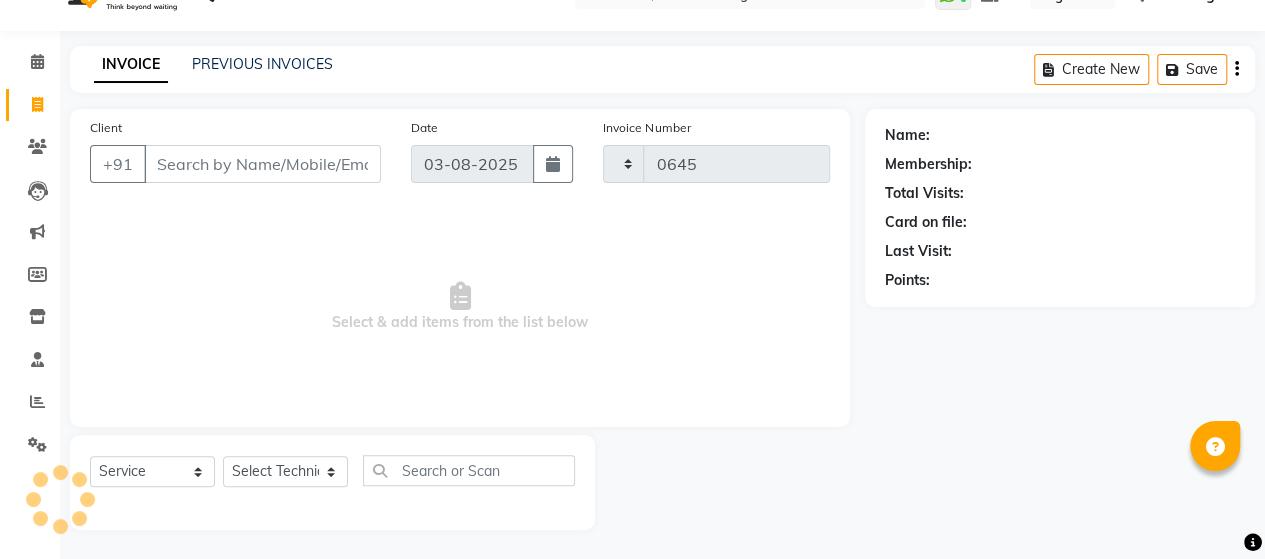select on "3836" 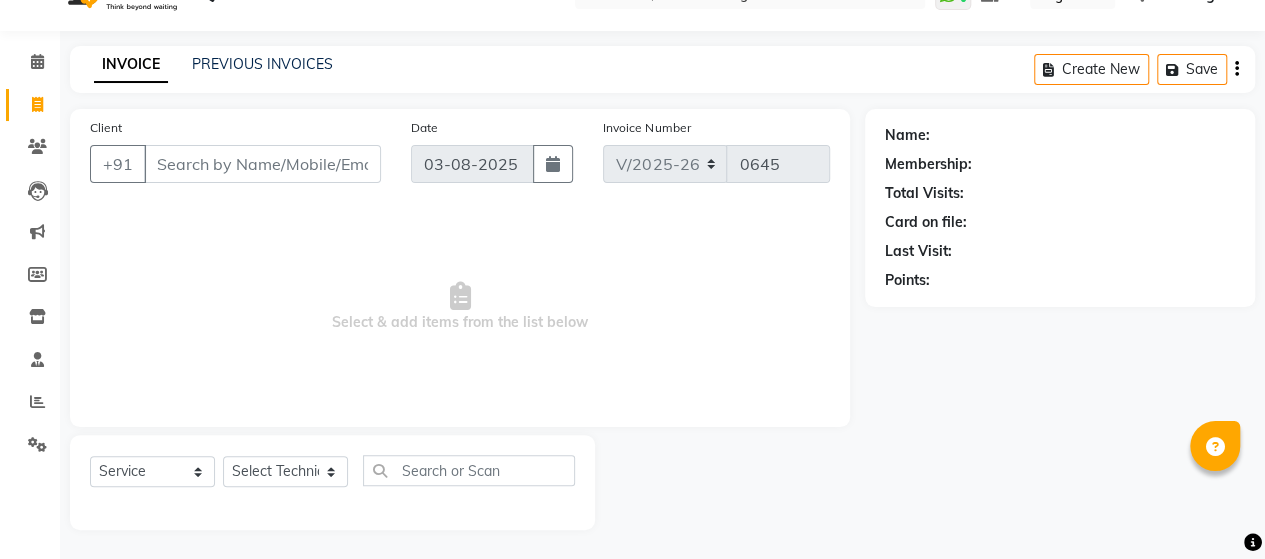 click on "INVOICE PREVIOUS INVOICES Create New   Save  Client +91 Date 03-08-2025 Invoice Number V/2025 V/2025-26 0645  Select & add items from the list below  Select  Service  Product  Membership  Package Voucher Prepaid Gift Card  Select Technician [PERSON] Manager [PERSON] [PERSON] [PERSON] [PERSON] Name: Membership: Total Visits: Card on file: Last Visit:  Points:" 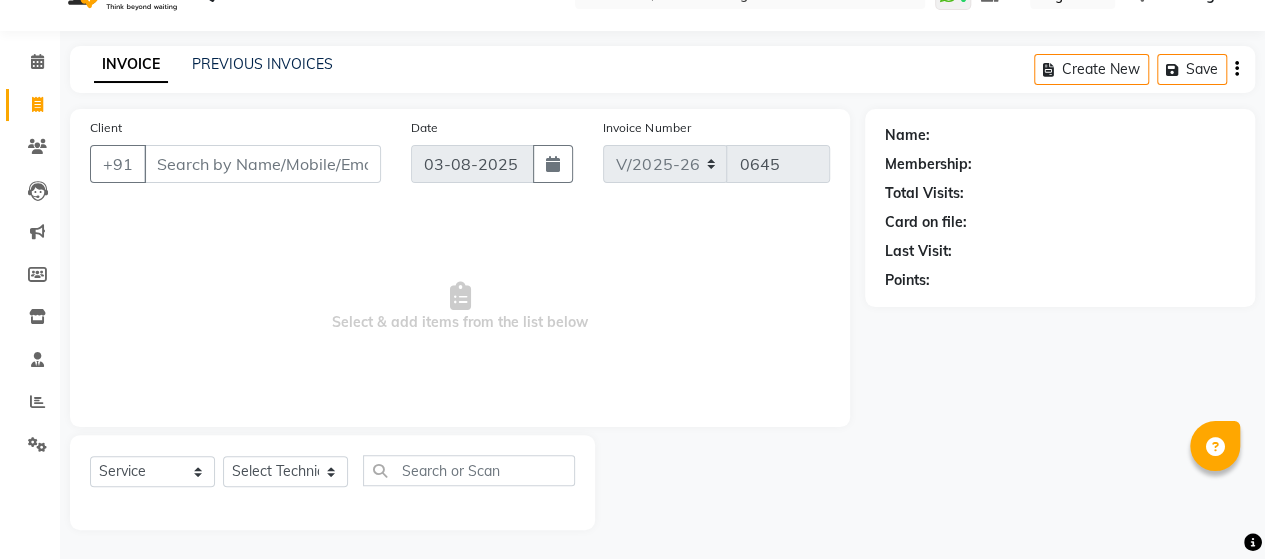 click on "INVOICE PREVIOUS INVOICES Create New   Save  Client +91 Date 03-08-2025 Invoice Number V/2025 V/2025-26 0645  Select & add items from the list below  Select  Service  Product  Membership  Package Voucher Prepaid Gift Card  Select Technician [PERSON] Manager [PERSON] [PERSON] [PERSON] [PERSON] Name: Membership: Total Visits: Card on file: Last Visit:  Points:" 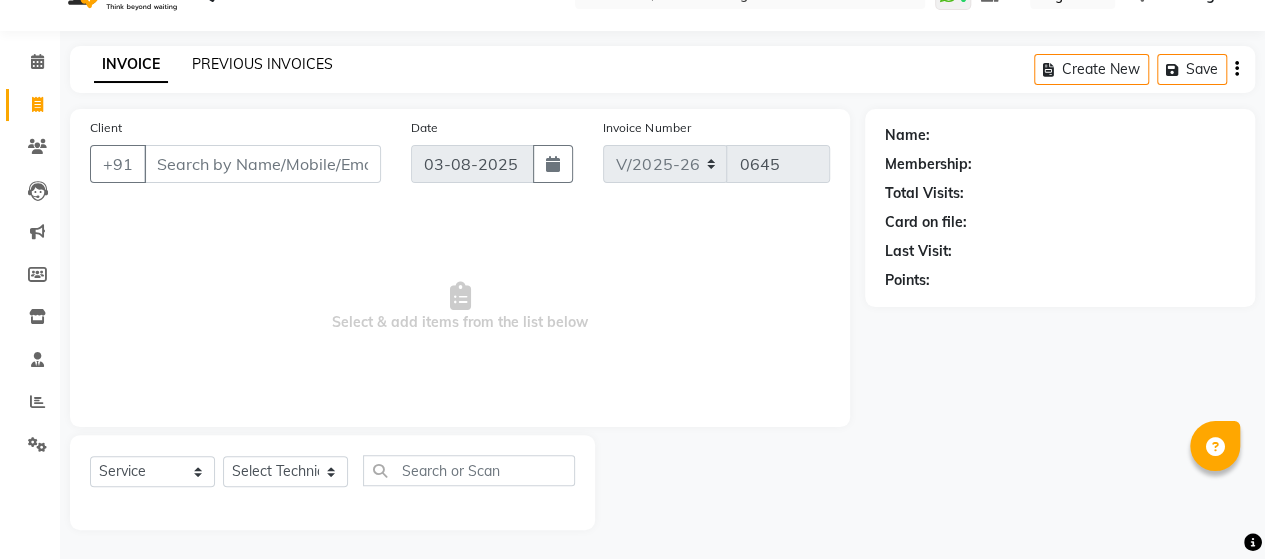 click on "PREVIOUS INVOICES" 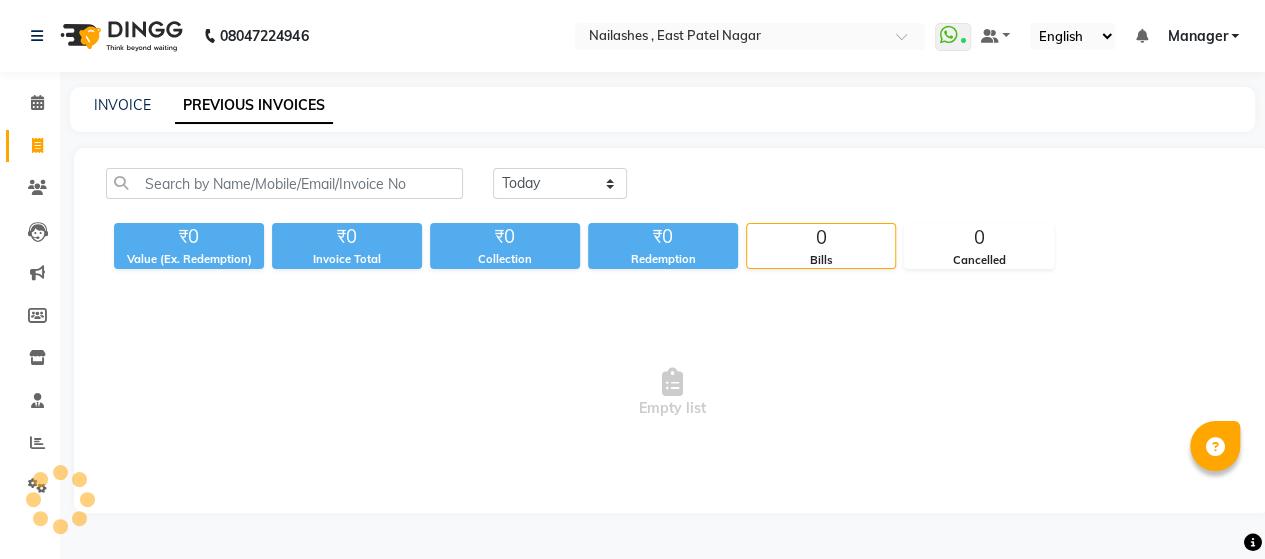 scroll, scrollTop: 0, scrollLeft: 0, axis: both 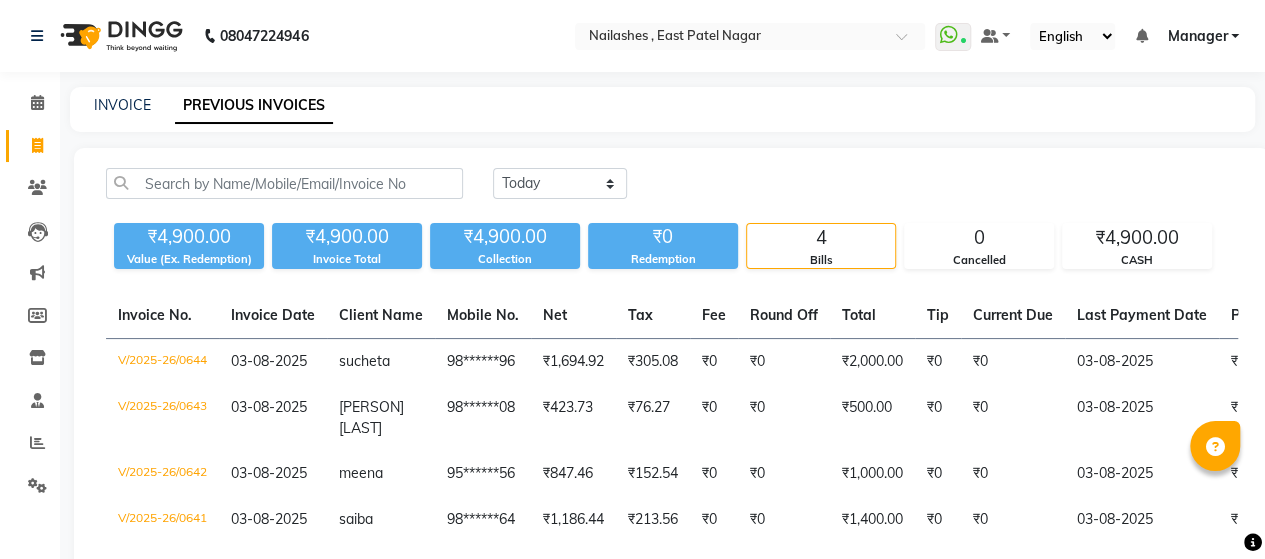click on "INVOICE PREVIOUS INVOICES Today Yesterday Custom Range ₹4,900.00 Value (Ex. Redemption) ₹4,900.00 Invoice Total  ₹4,900.00 Collection ₹0 Redemption 4 Bills 0 Cancelled ₹4,900.00 CASH  Invoice No.   Invoice Date   Client Name   Mobile No.   Net   Tax   Fee   Round Off   Total   Tip   Current Due   Last Payment Date   Payment Amount   Payment Methods   Cancel Reason   Status   V/2025-26/0644  03-08-2025 [PERSON]   [PHONE] ₹1,694.92 ₹305.08  ₹0  ₹0 ₹2,000.00 ₹0 ₹0 03-08-2025 ₹2,000.00  CASH - PAID  V/2025-26/0643  03-08-2025 [PERSON]  [LAST] [PHONE] ₹423.73 ₹76.27  ₹0  ₹0 ₹500.00 ₹0 ₹0 03-08-2025 ₹500.00  CASH - PAID  V/2025-26/0642  03-08-2025 [PERSON]   [PHONE] ₹847.46 ₹152.54  ₹0  ₹0 ₹1,000.00 ₹0 ₹0 03-08-2025 ₹1,000.00  CASH - PAID  V/2025-26/0641  03-08-2025 [PERSON]   [PHONE] ₹1,186.44 ₹213.56  ₹0  ₹0 ₹1,400.00 ₹0 ₹0 03-08-2025 ₹1,400.00  CASH - PAID  Previous  page  1 / 1  You're on page  1  Next  page" 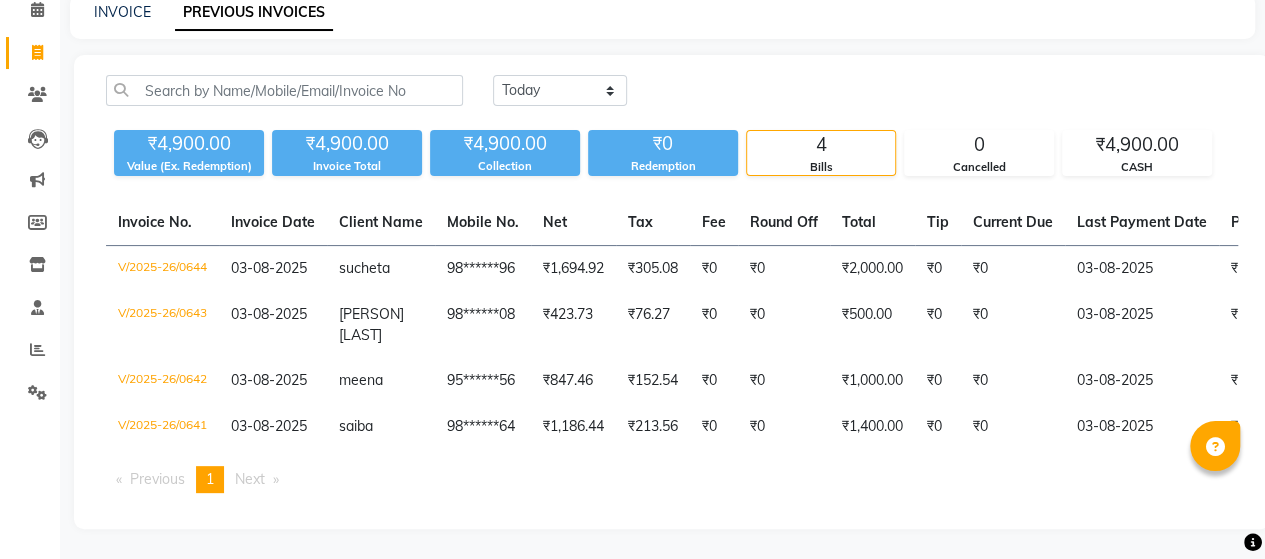 scroll, scrollTop: 0, scrollLeft: 0, axis: both 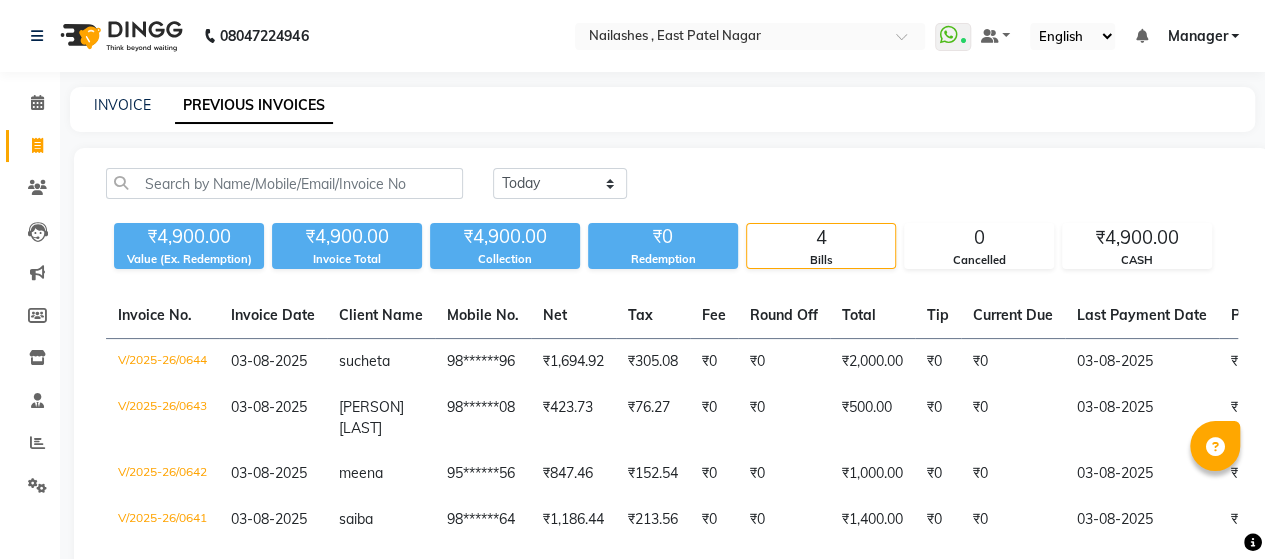click on "INVOICE" 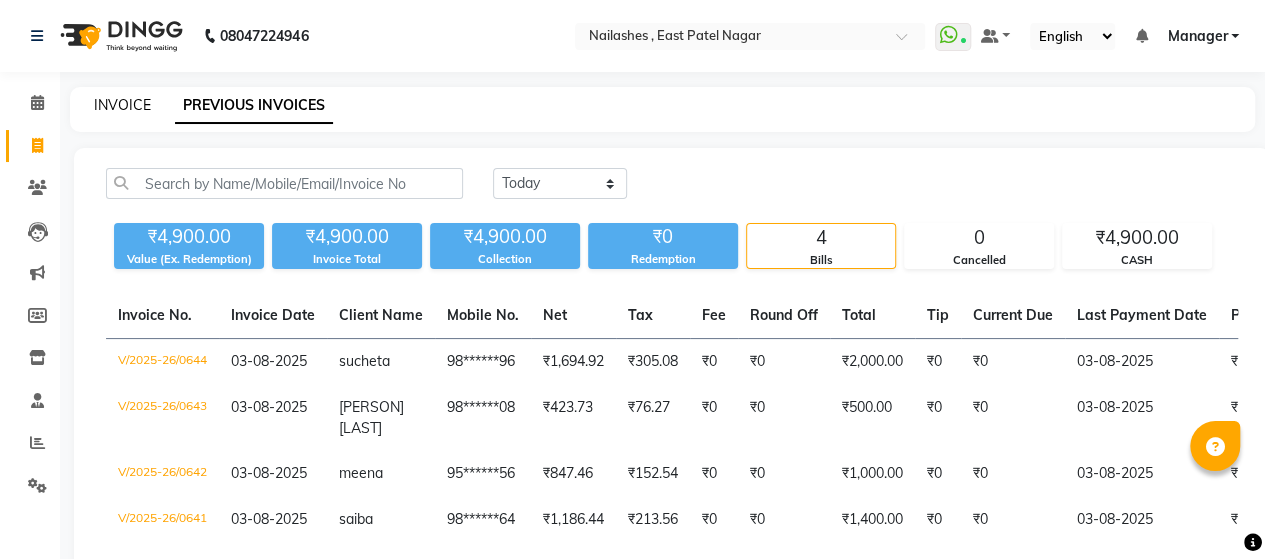 click on "INVOICE" 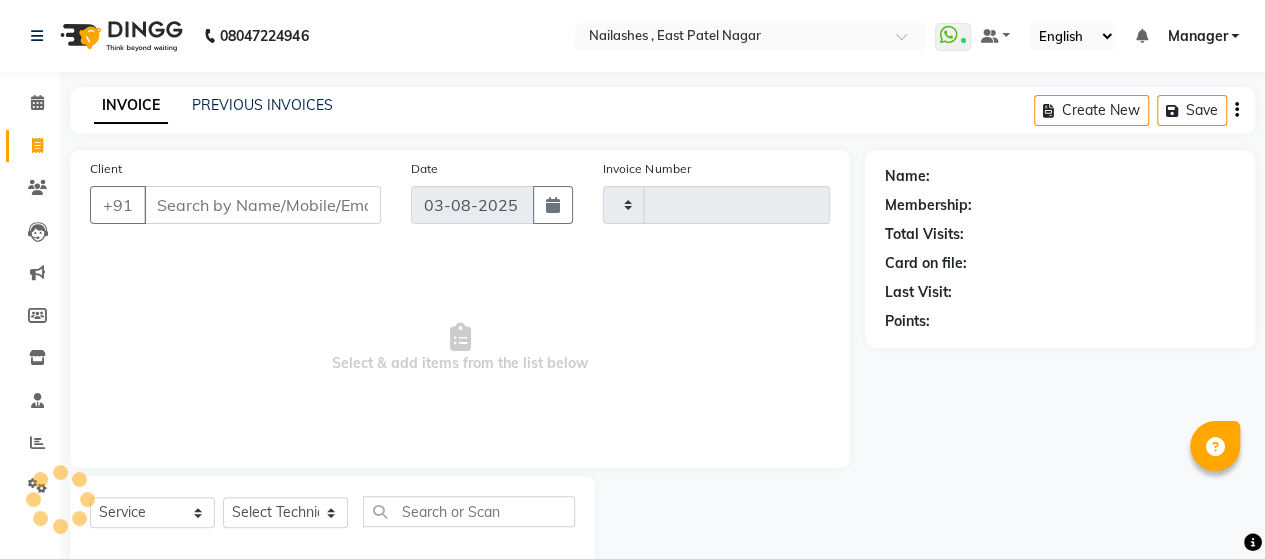 scroll, scrollTop: 41, scrollLeft: 0, axis: vertical 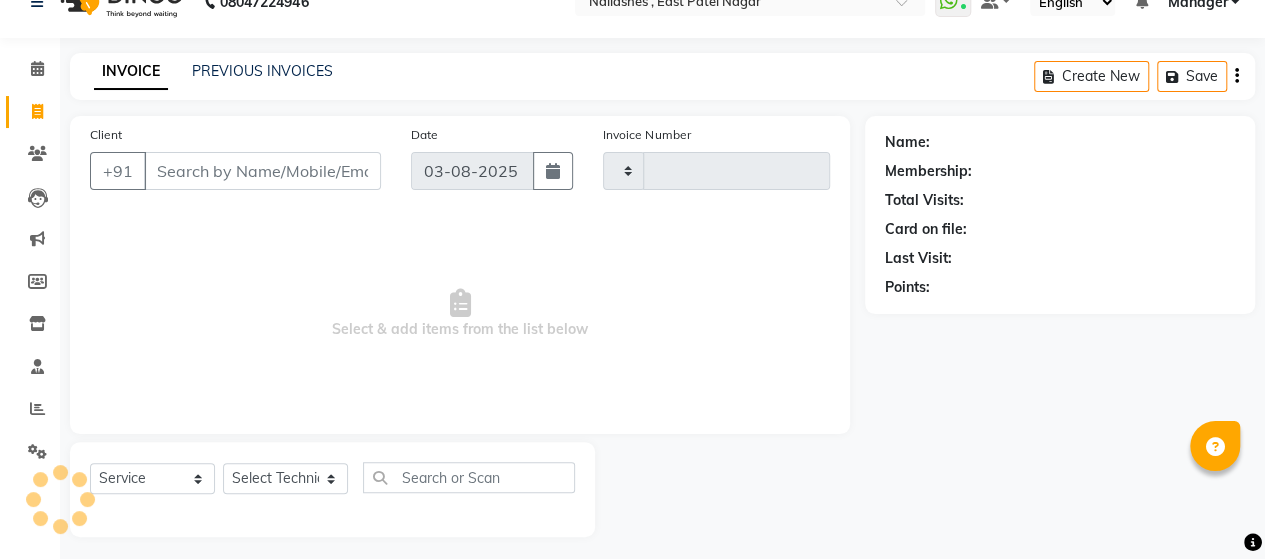 type on "0645" 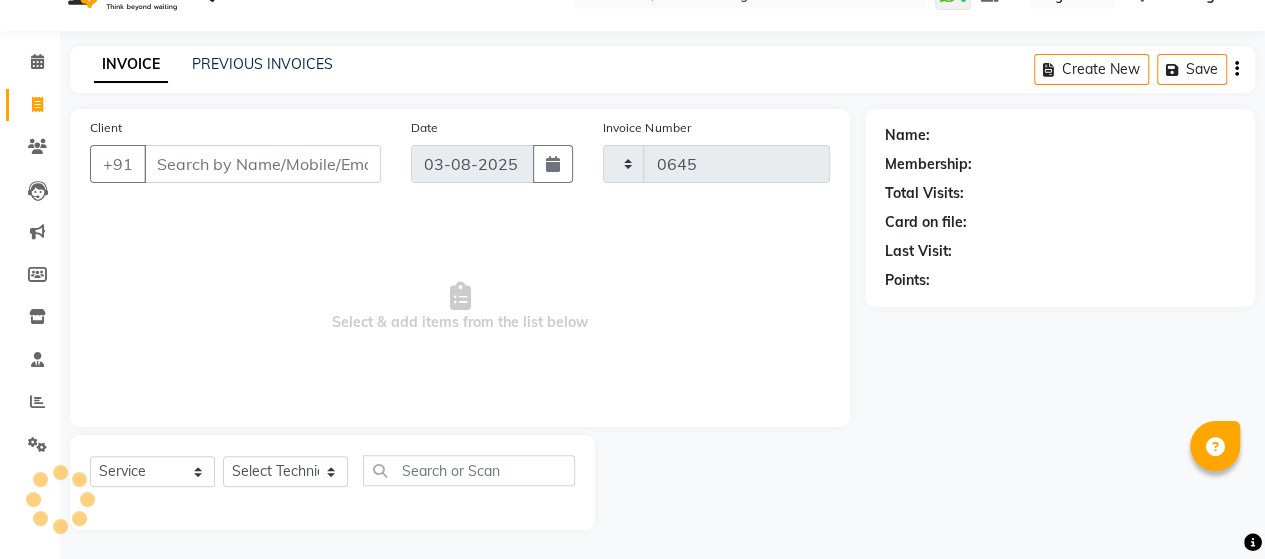 select on "3836" 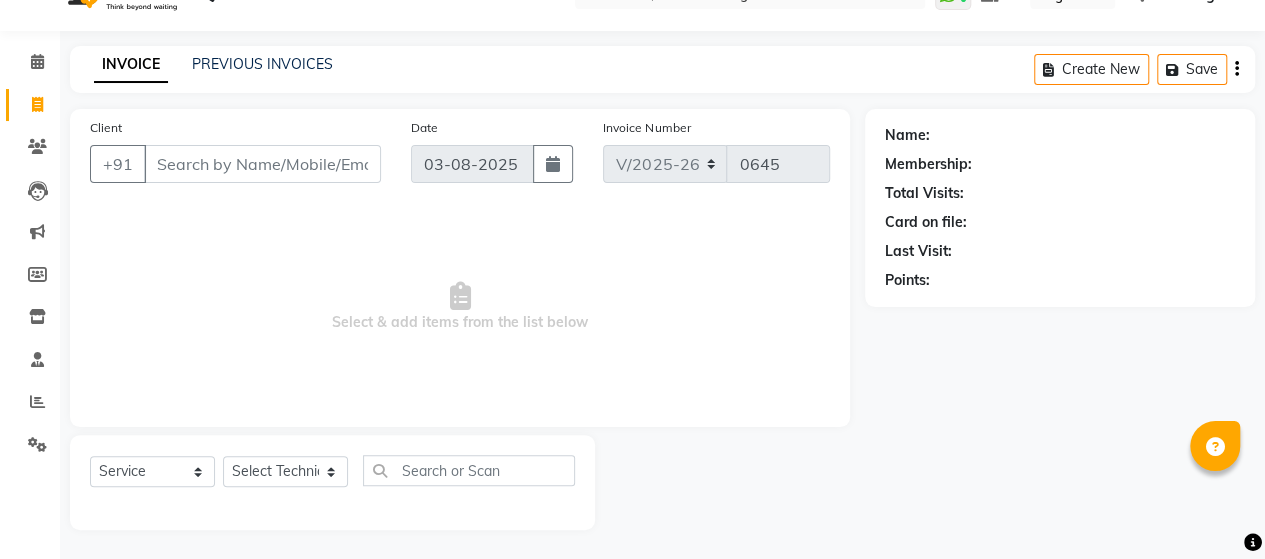 click on "INVOICE PREVIOUS INVOICES Create New   Save  Client +91 Date 03-08-2025 Invoice Number V/2025 V/2025-26 0645  Select & add items from the list below  Select  Service  Product  Membership  Package Voucher Prepaid Gift Card  Select Technician [PERSON] Manager [PERSON] [PERSON] [PERSON] [PERSON] Name: Membership: Total Visits: Card on file: Last Visit:  Points:" 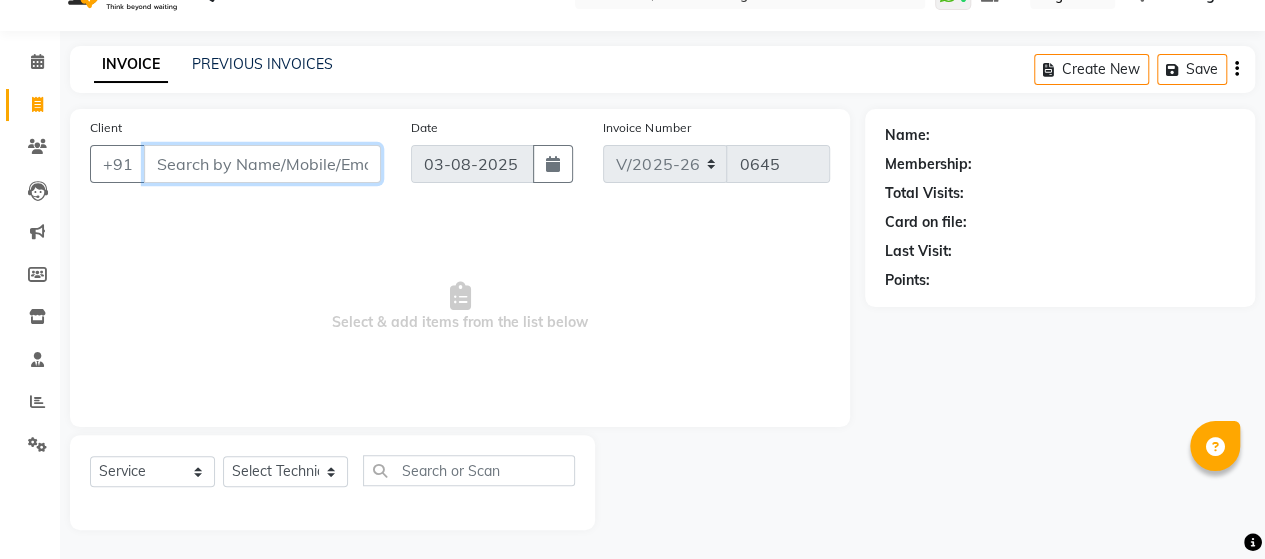 click on "Client" at bounding box center (262, 164) 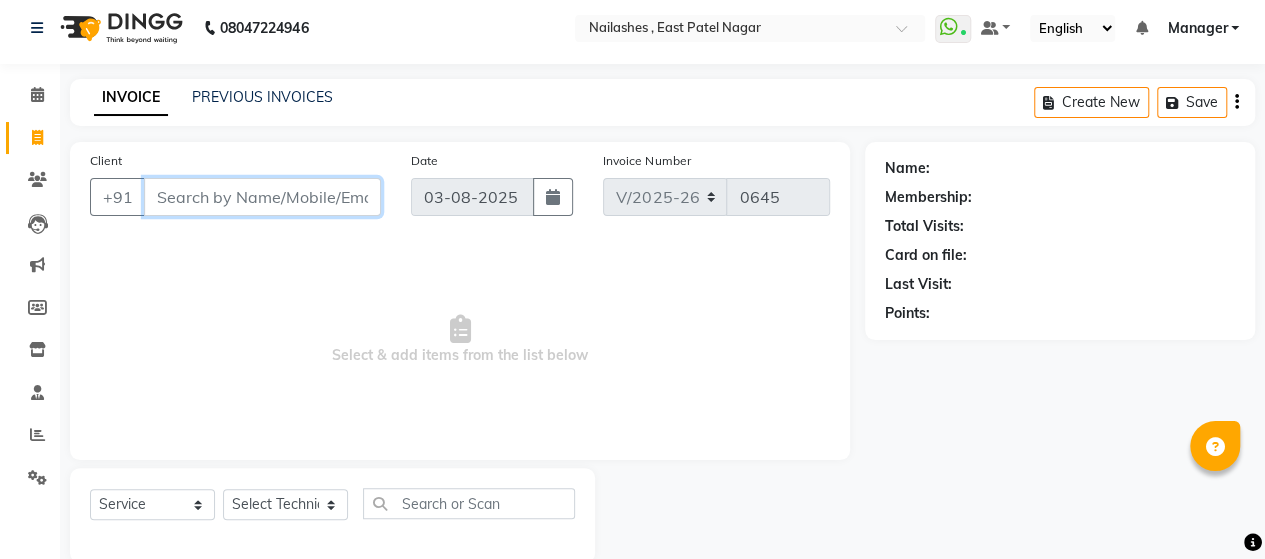 scroll, scrollTop: 0, scrollLeft: 0, axis: both 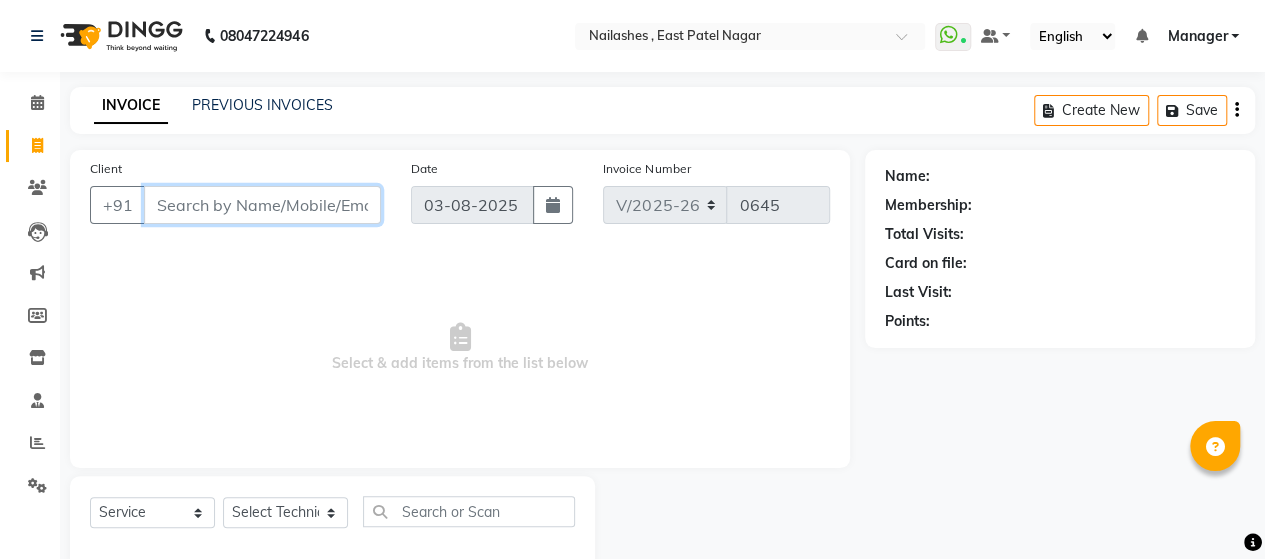 click on "Client" at bounding box center [262, 205] 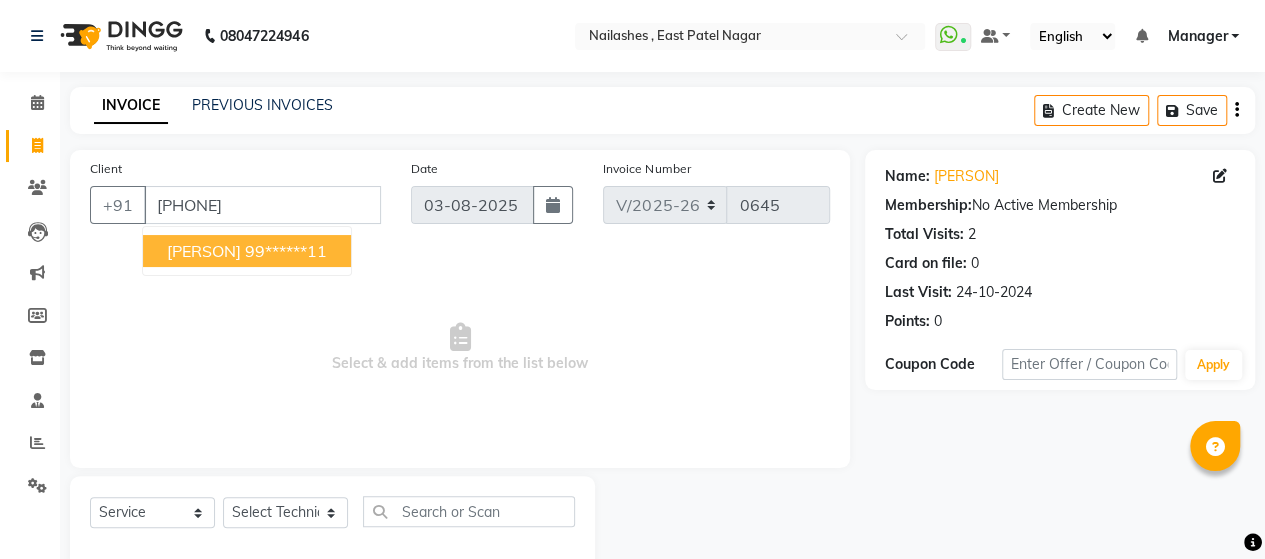 click on "[NAME] ******[LAST_4_DIGITS]" at bounding box center (247, 251) 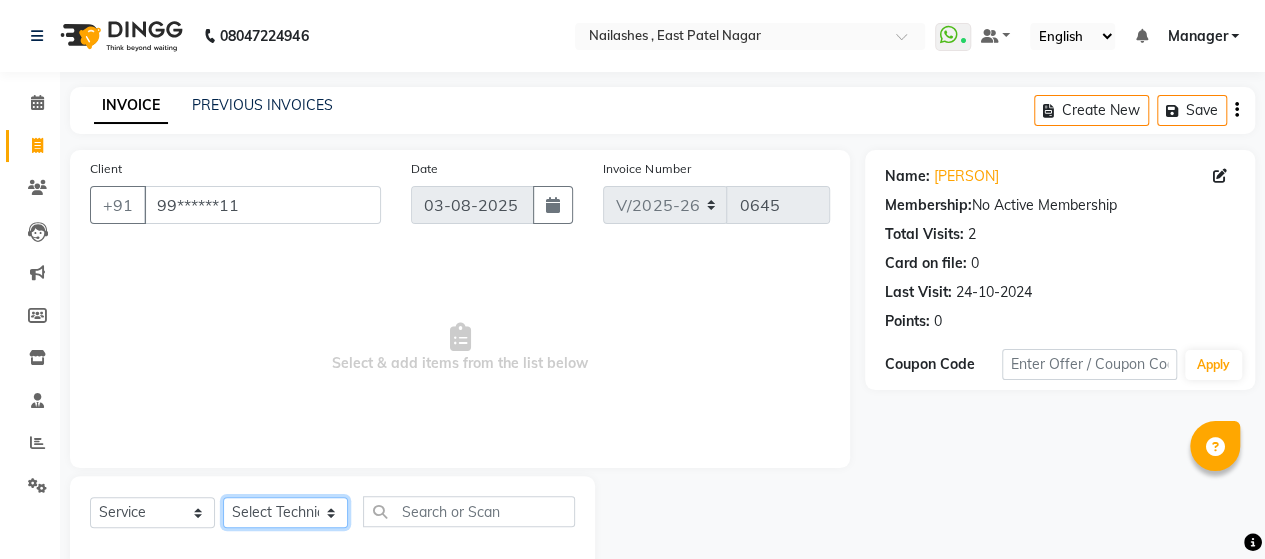 click on "Select Technician [PERSON] Manager [PERSON] [PERSON] [PERSON] [PERSON]" 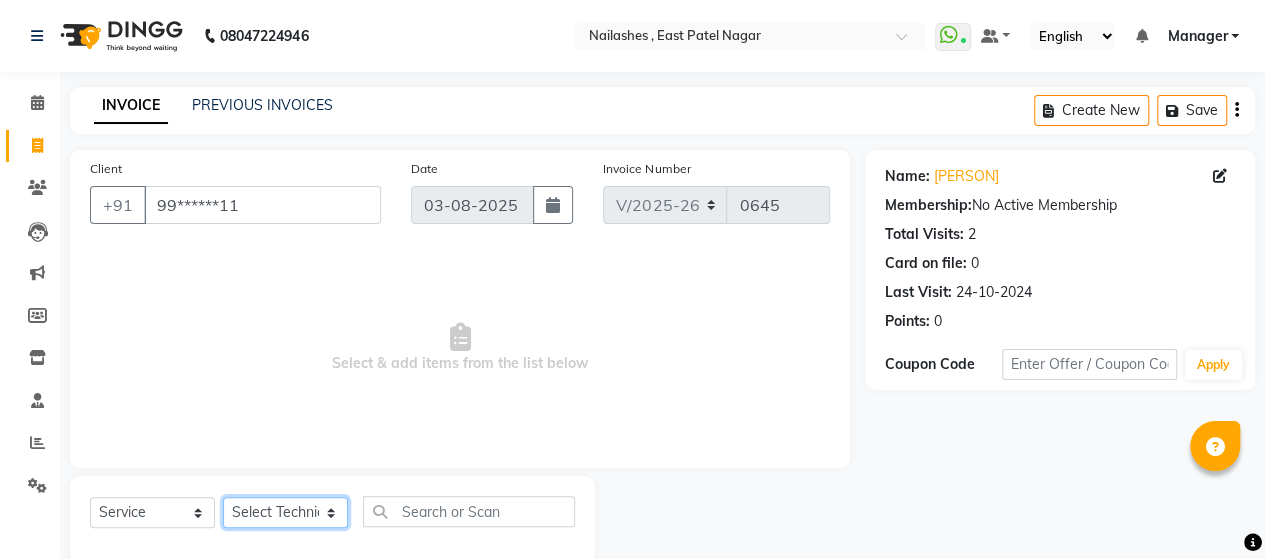 select on "85706" 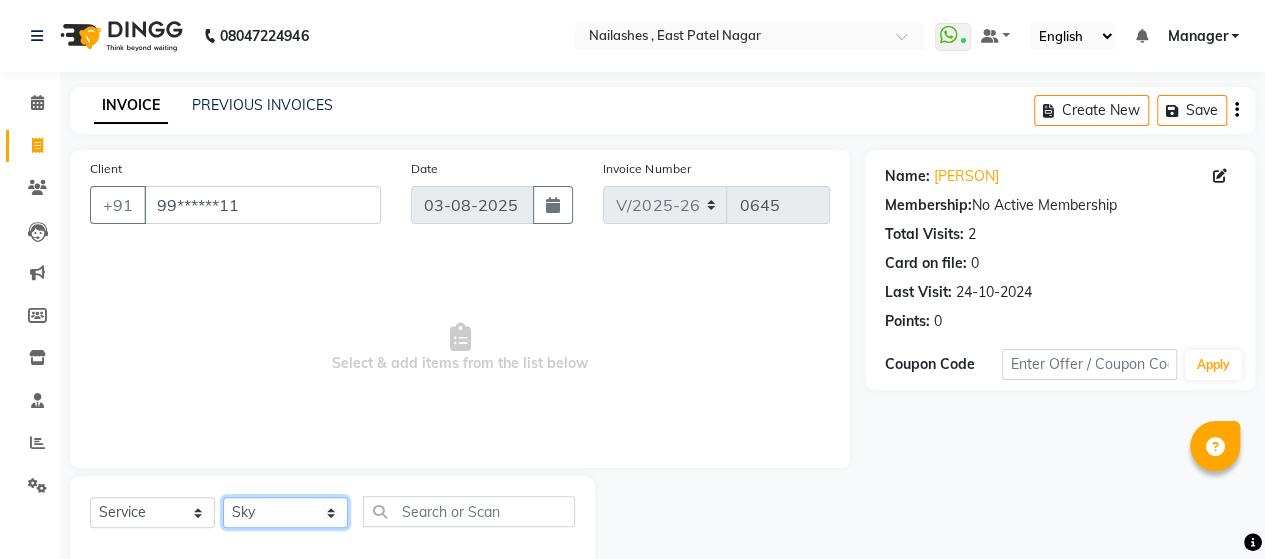 click on "Select Technician [PERSON] Manager [PERSON] [PERSON] [PERSON] [PERSON]" 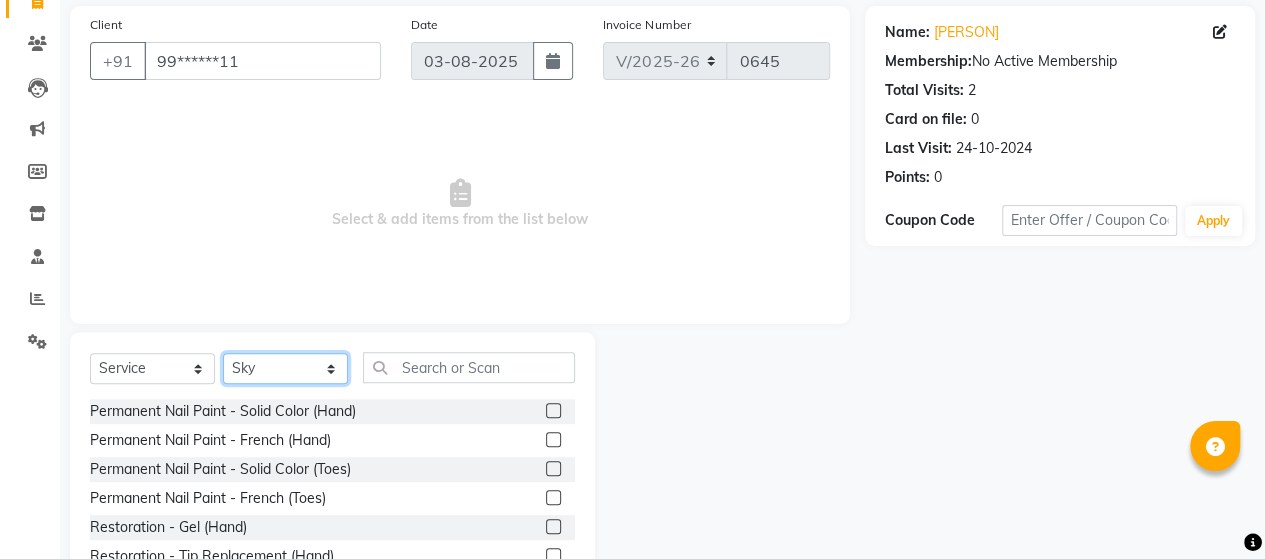 scroll, scrollTop: 156, scrollLeft: 0, axis: vertical 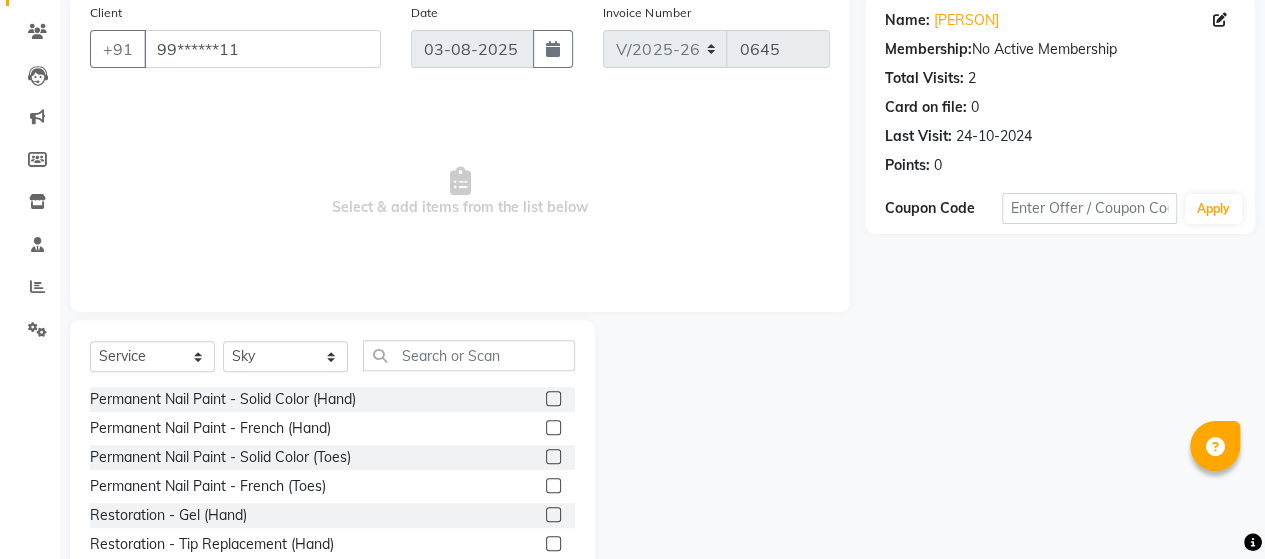 click on "Select  Service  Product  Membership  Package Voucher Prepaid Gift Card  Select Technician [PERSON] Manager [PERSON] [PERSON] [PERSON] [PERSON] Permanent Nail Paint - Solid Color (Hand)  Permanent Nail Paint - French (Hand)  Permanent Nail Paint - Solid Color (Toes)  Permanent Nail Paint - French (Toes)  Restoration - Gel (Hand)  Restoration - Tip Replacement (Hand)  Restoration - Touch -up (Hand)  Restoration - Gel Color Changes (Hand)  Restoration - Removal of Extension (Hand)  Restoration - Removal of Nail Paint (Hand)  Restoration - Gel (Toes)  Restoration - Tip Replacement (Toes)  Restoration - Touch -up (Toes)  Restoration - Gel Color Changes (Toes)  Restoration - Removal of Extension (Toes)  Restoration - Removal of Nail Paint (Toes)  Pedicure - Classic  Pedicure - Deluxe  Pedicure - Premium  Pedicure - Platinum  Manicure  - Classic  Manicure  - Deluxe  Manicure  - Premium  Eyelash Refil - Classic  Eyelash Refil - Hybrid  Eyelash Refil - Volume  Eyelash Refil - Mega Volume  Eyelash Refil - Lash Removal" 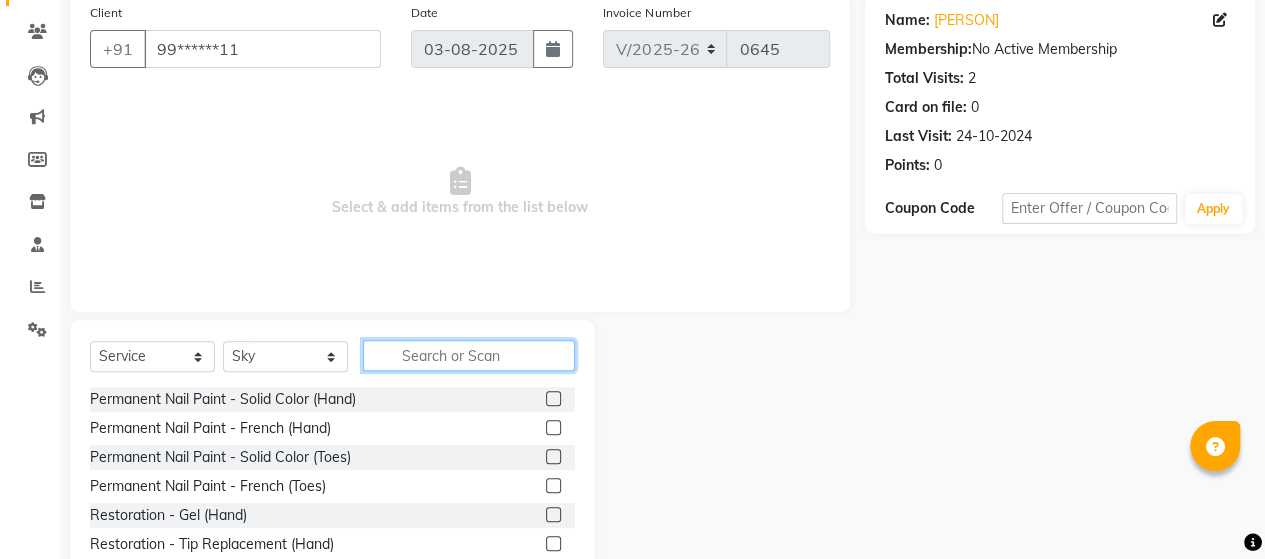click 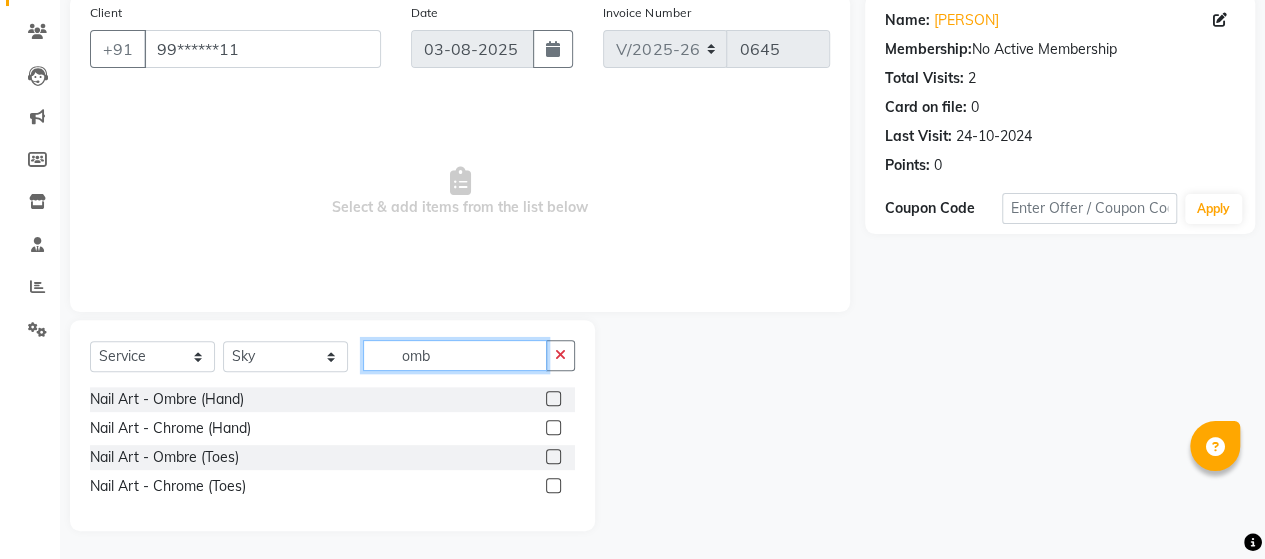 scroll, scrollTop: 99, scrollLeft: 0, axis: vertical 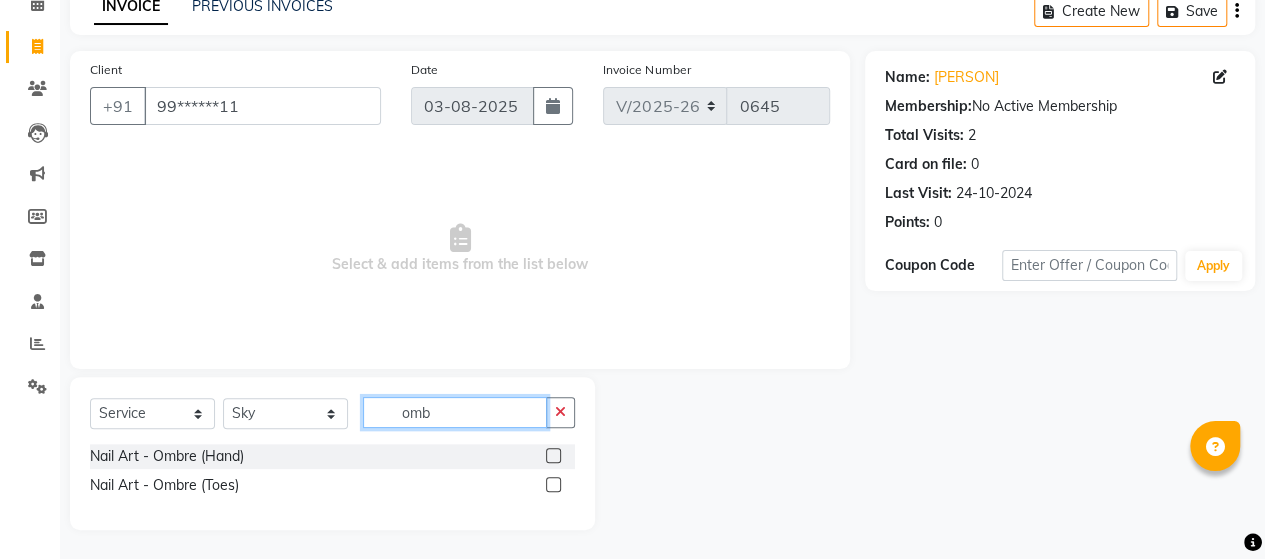 type on "omb" 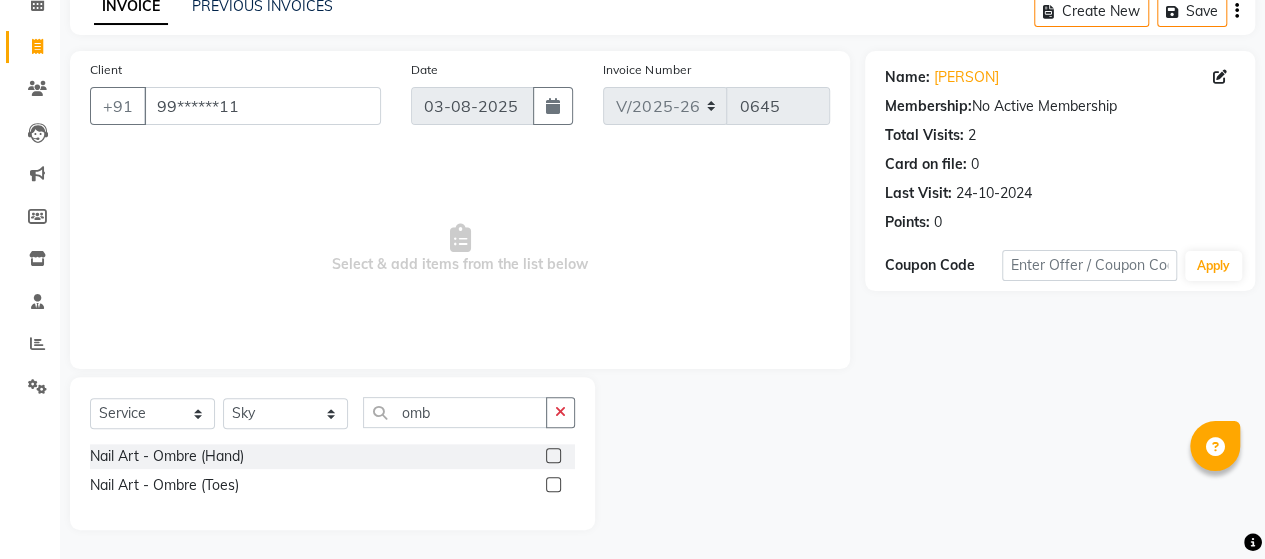 click 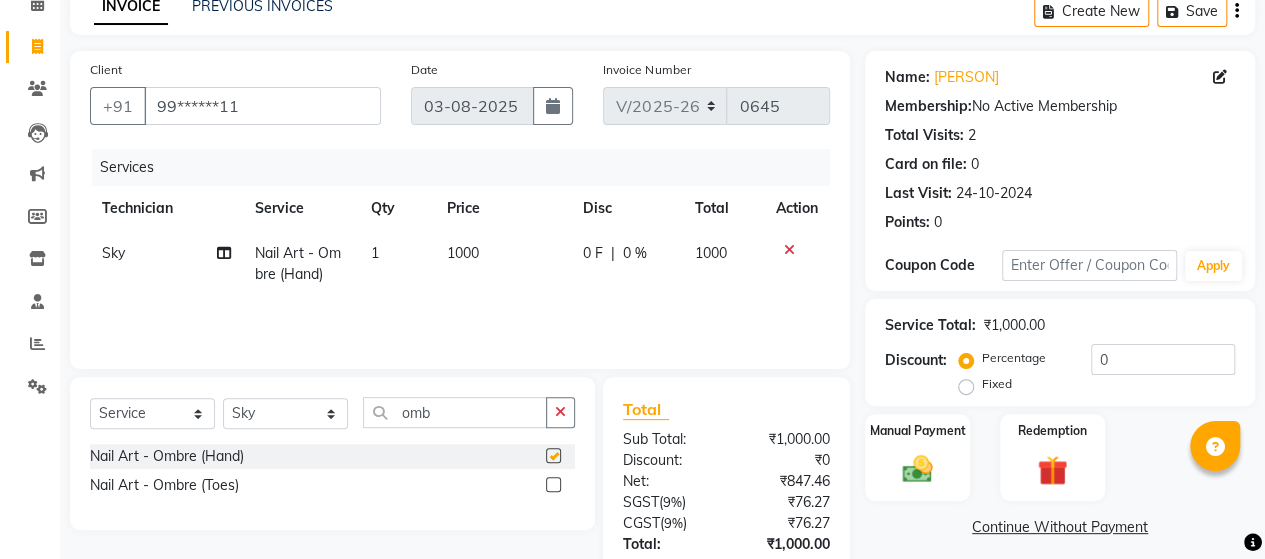 checkbox on "false" 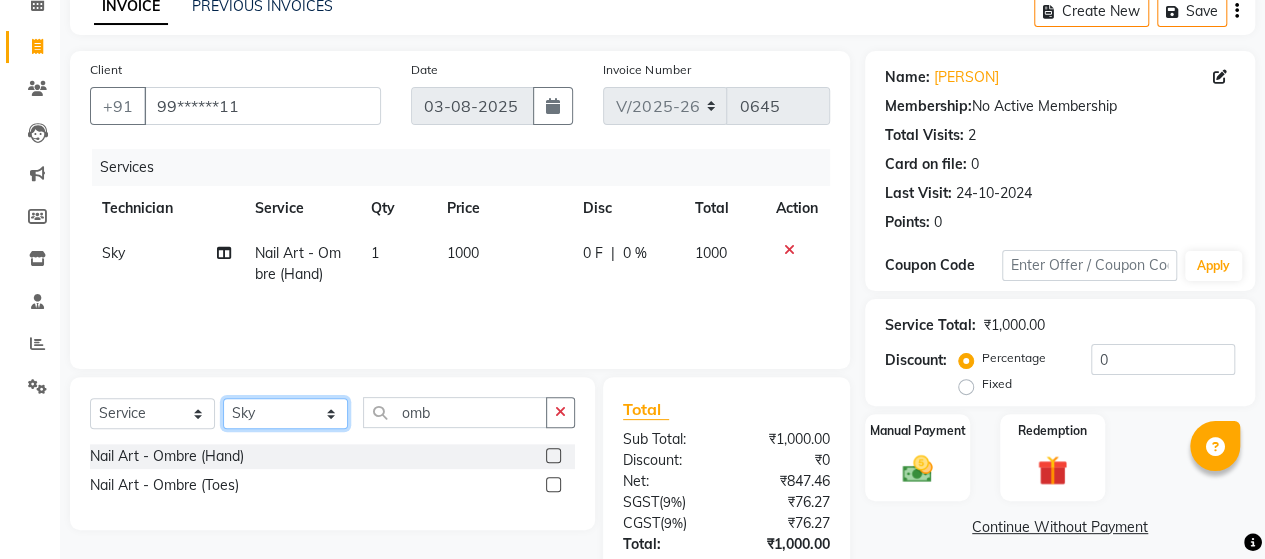click on "Select Technician [PERSON] Manager [PERSON] [PERSON] [PERSON] [PERSON]" 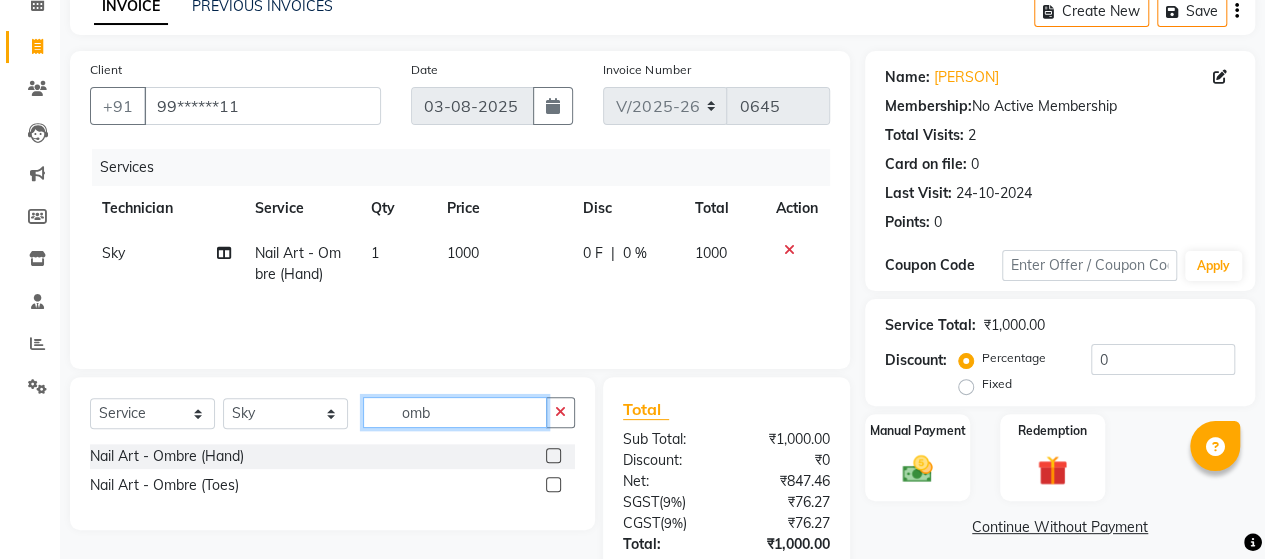 click on "omb" 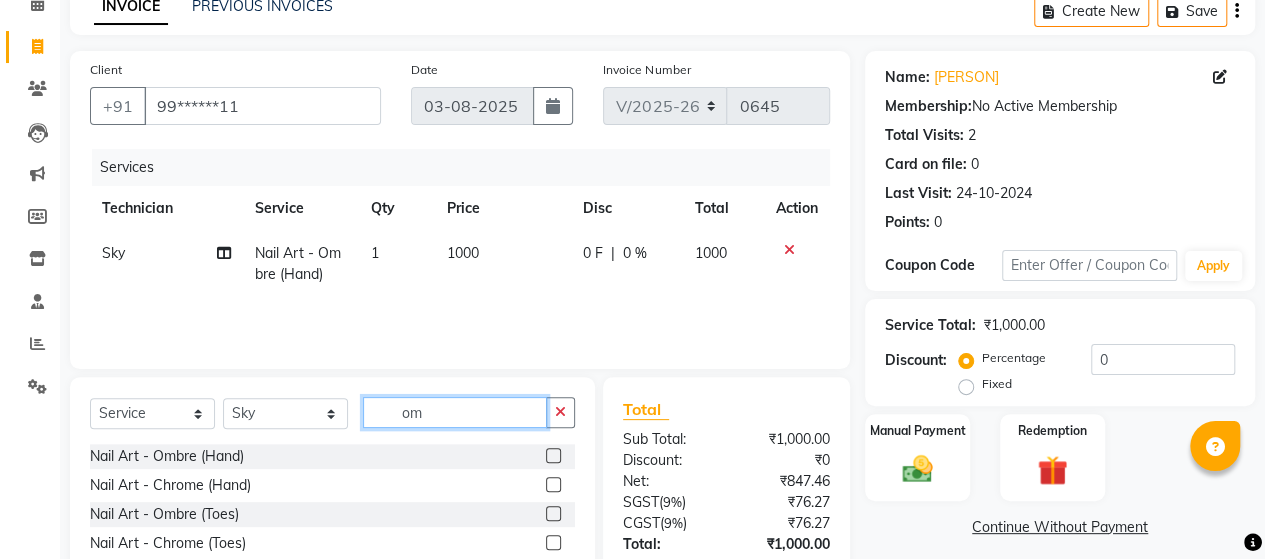 type on "o" 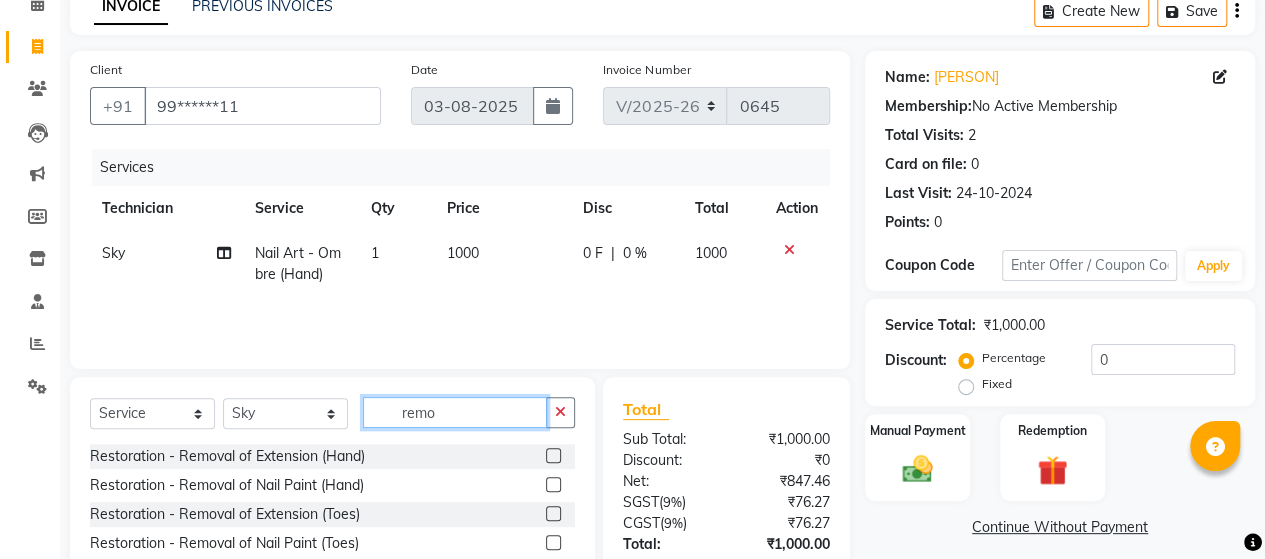 type on "remo" 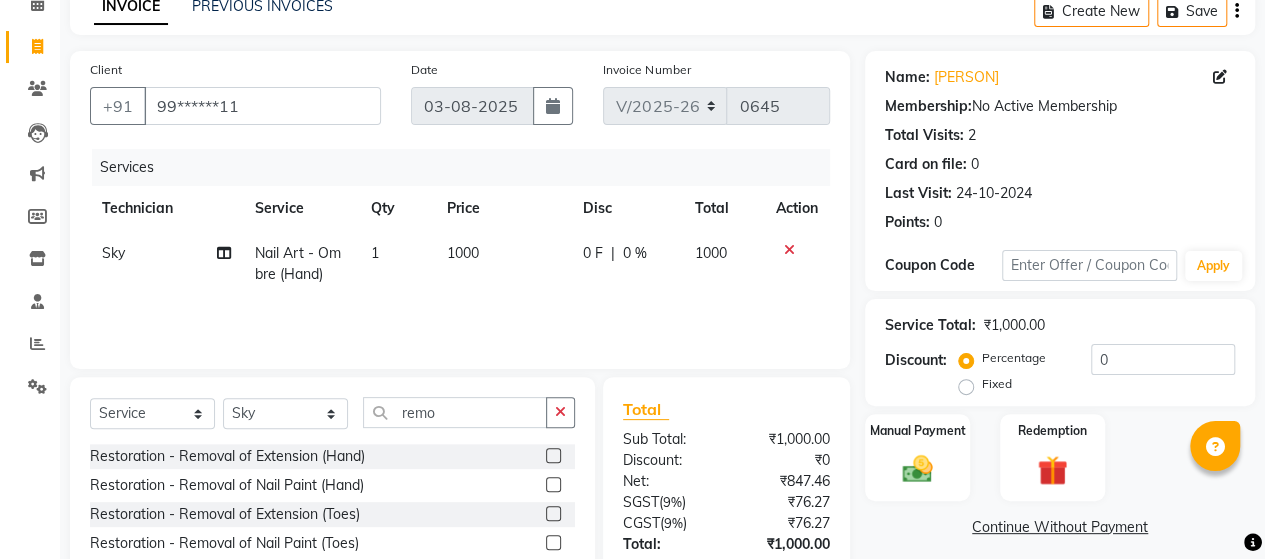 click 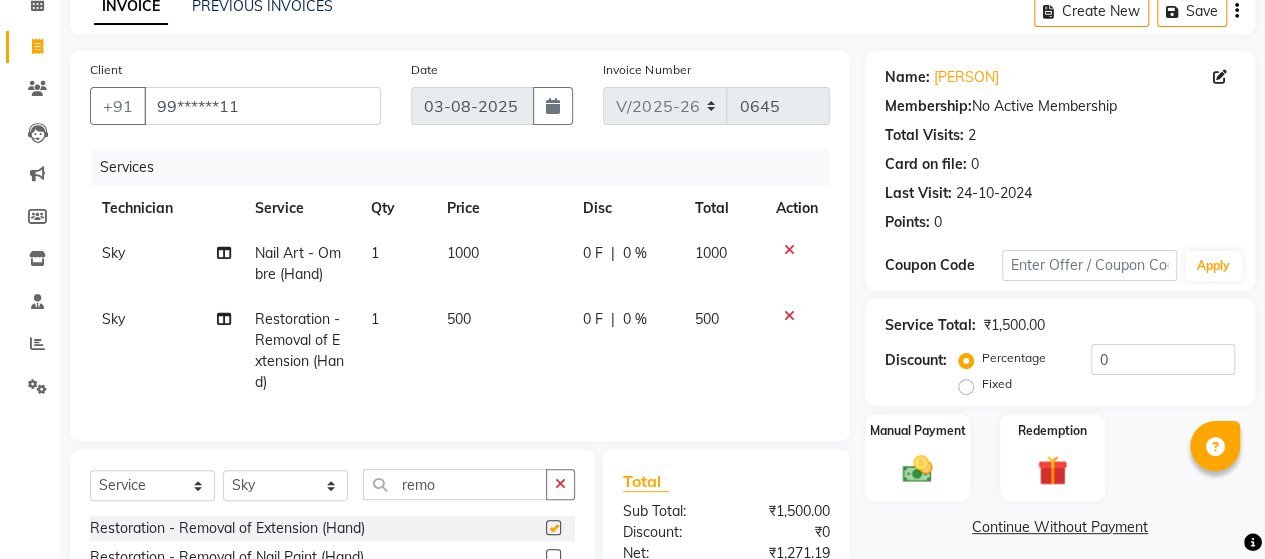 checkbox on "false" 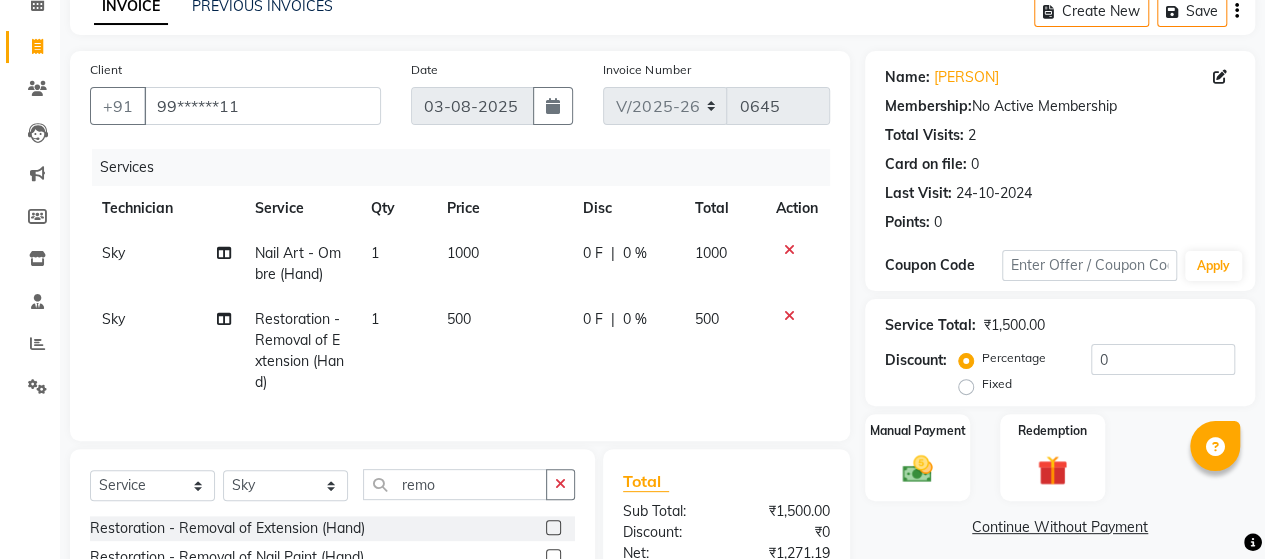 click on "[PERSON] Nail Art - Ombre (Hand) 1 1000 0 F | 0 % 1000 [PERSON] Restoration - Removal of Extension (Hand) 1 500 0 F | 0 % 500" 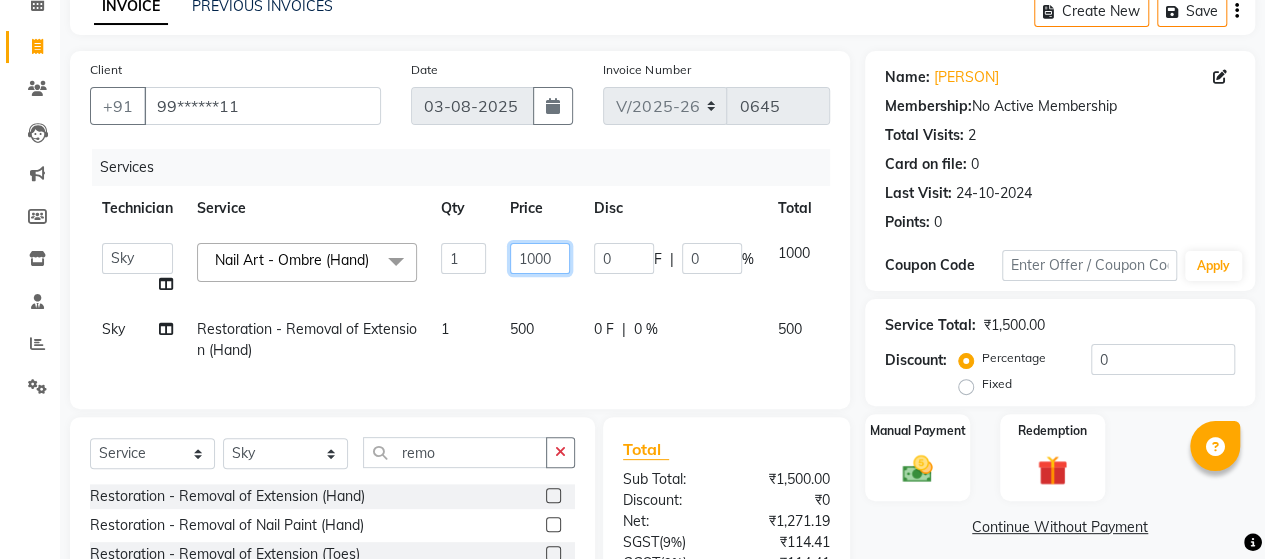 click on "1000" 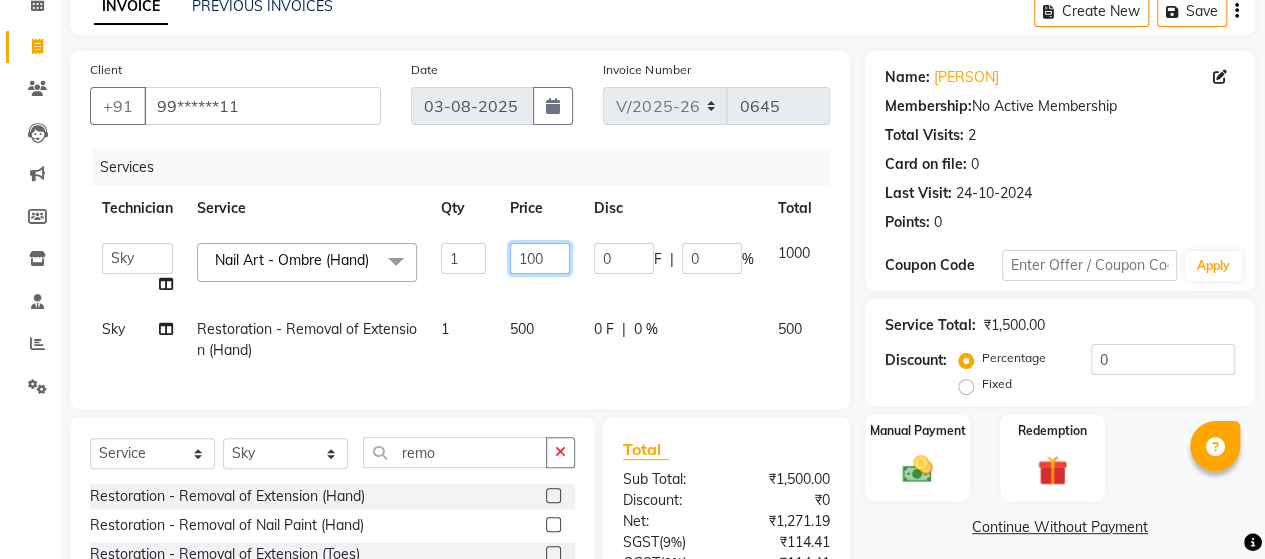 type on "1700" 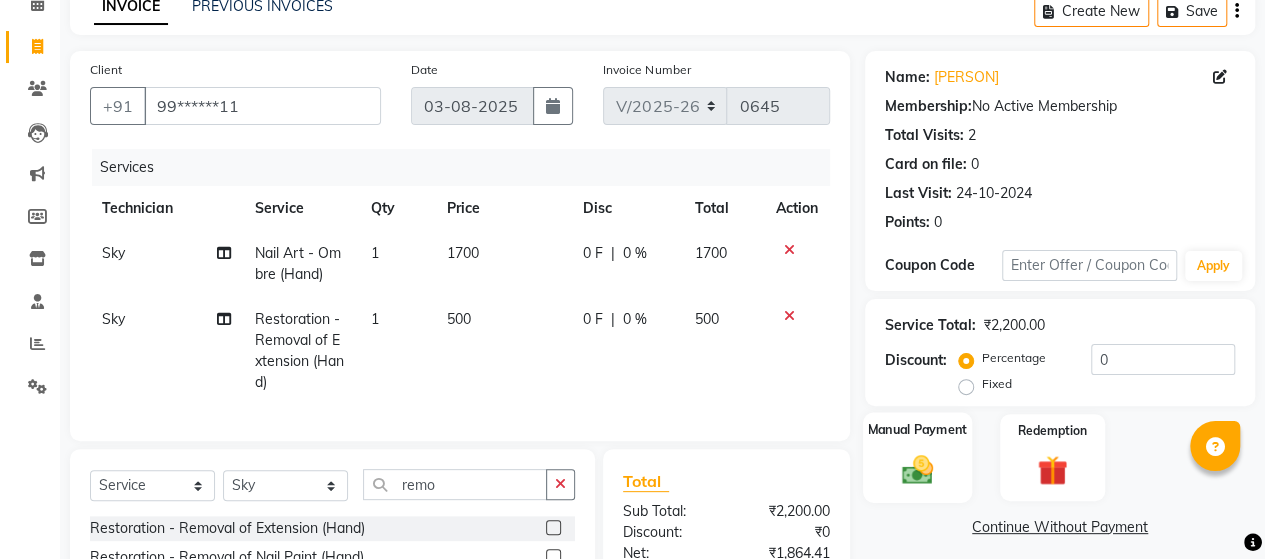 click on "Manual Payment" 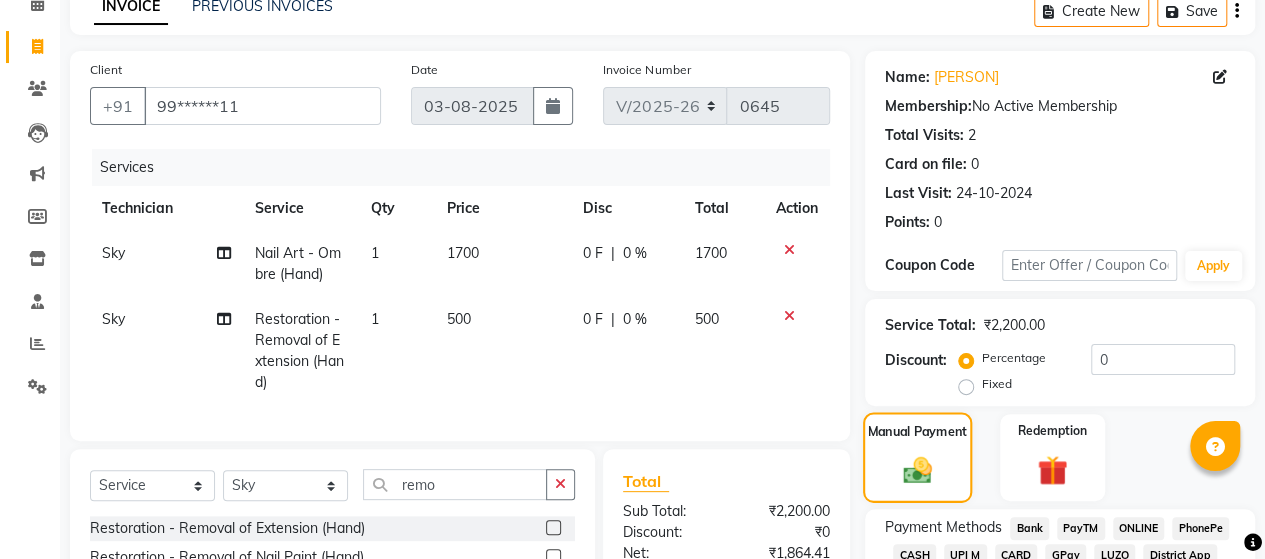 scroll, scrollTop: 326, scrollLeft: 0, axis: vertical 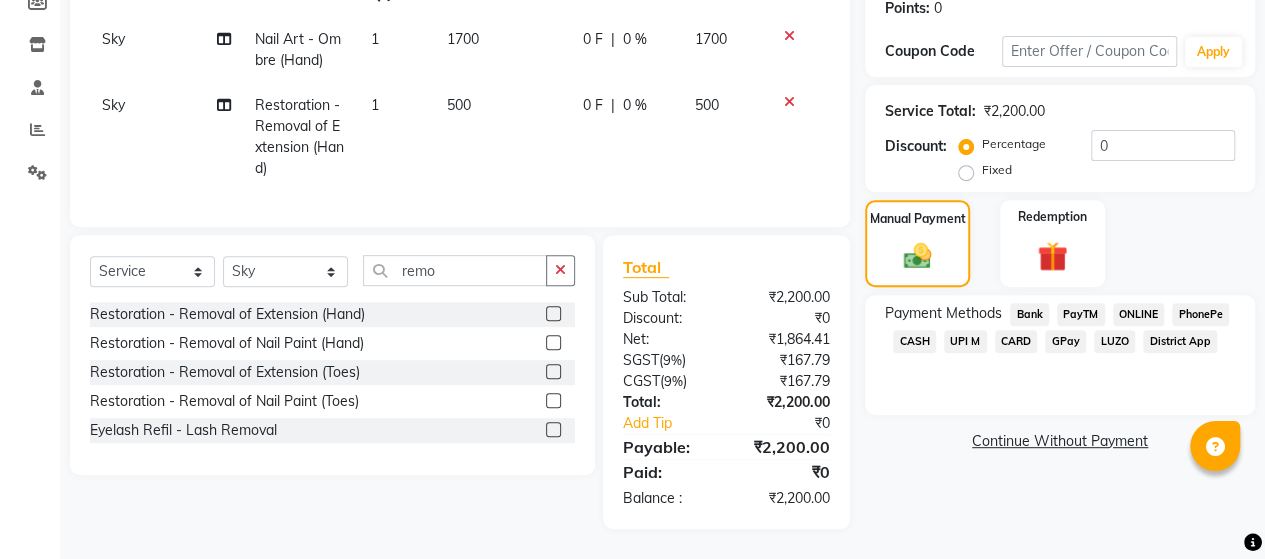 click on "CARD" 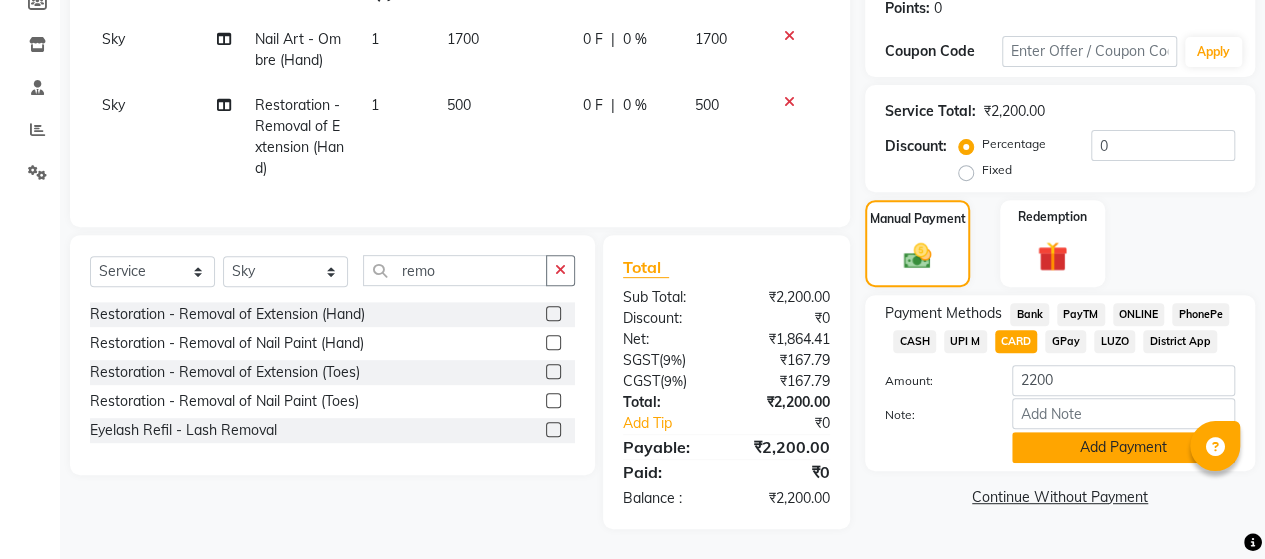 click on "Add Payment" 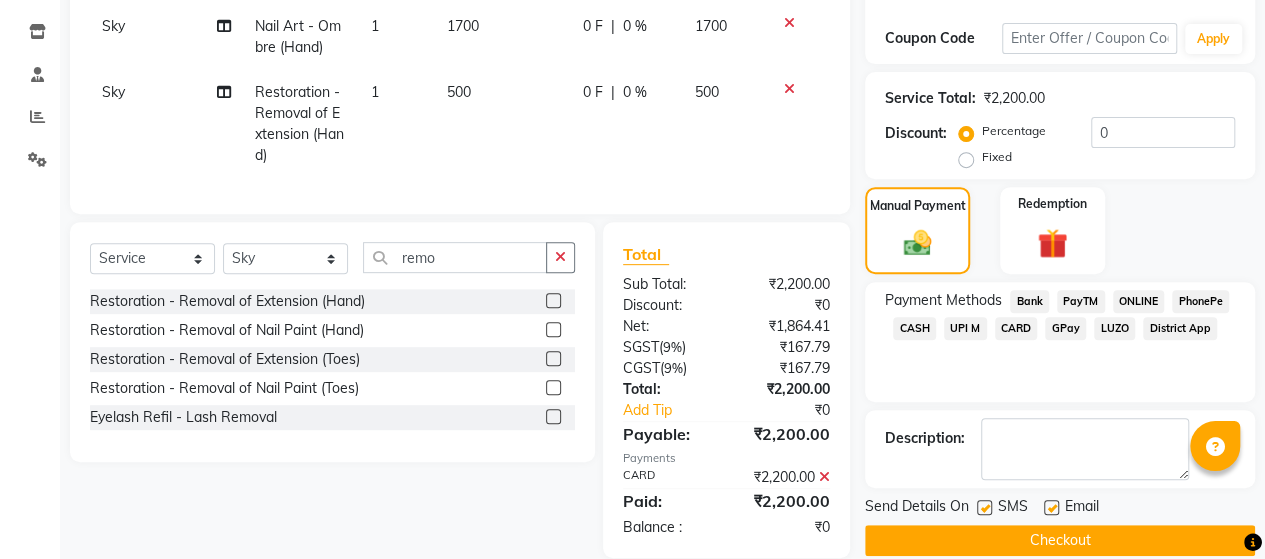 scroll, scrollTop: 368, scrollLeft: 0, axis: vertical 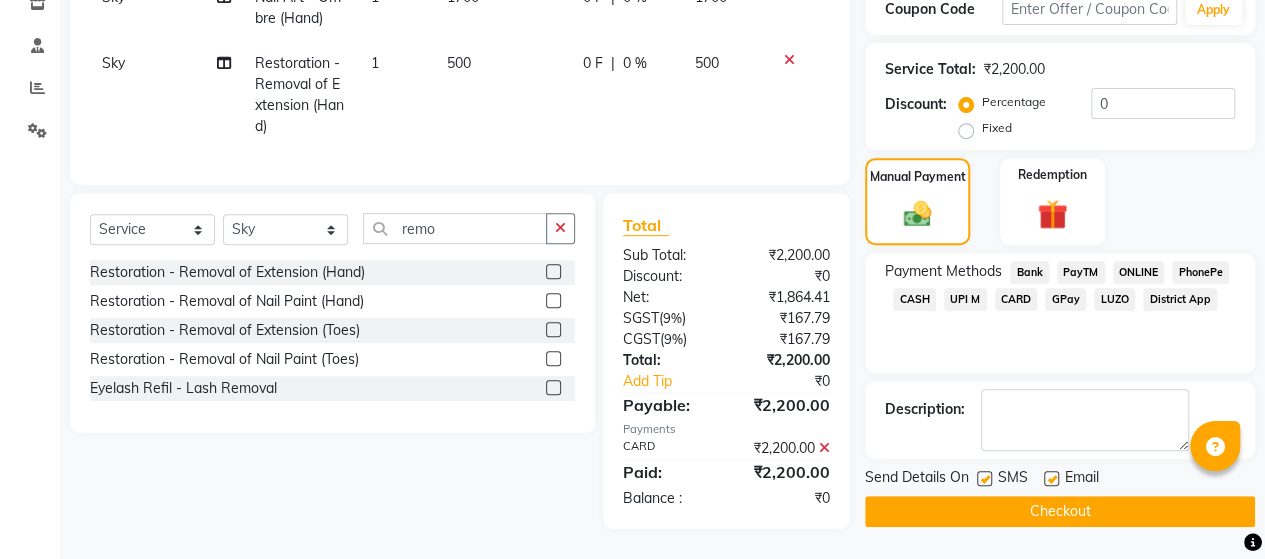 click on "Checkout" 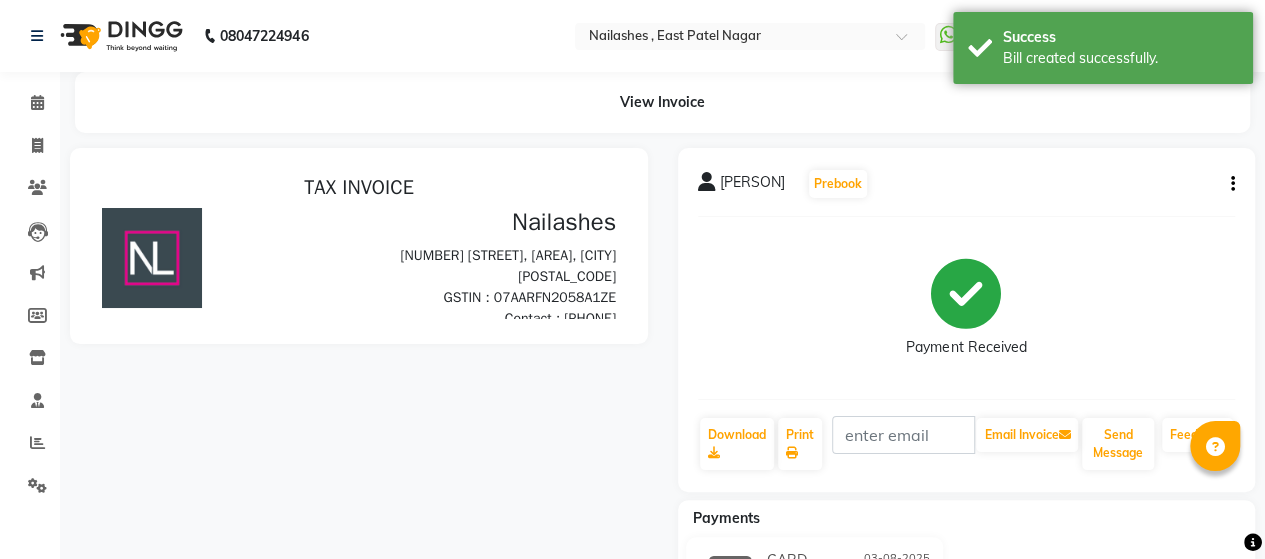 scroll, scrollTop: 0, scrollLeft: 0, axis: both 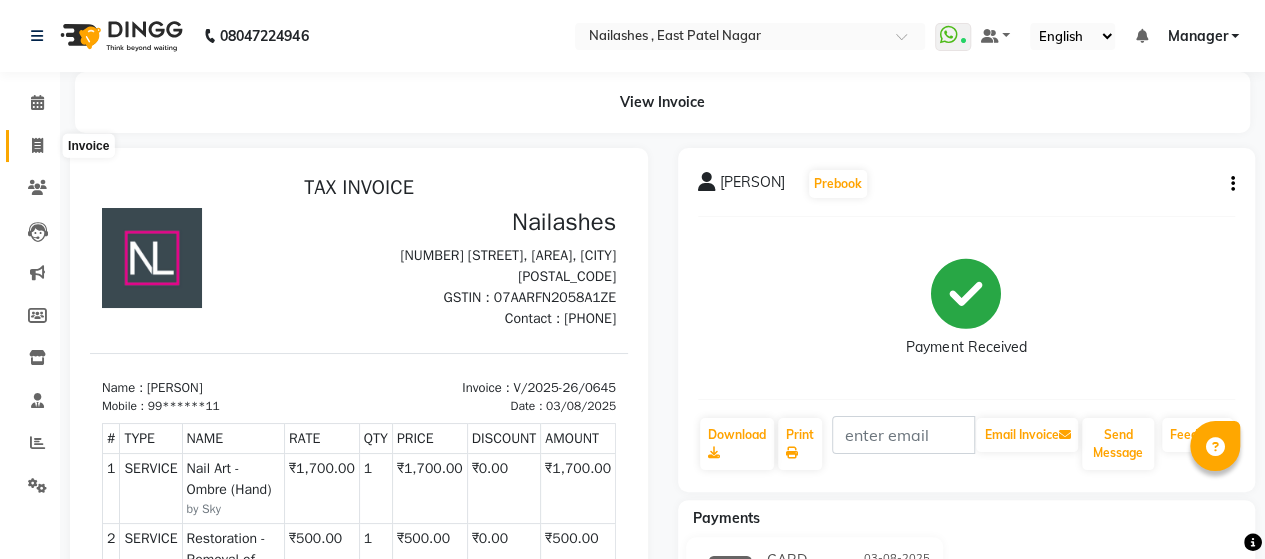 click 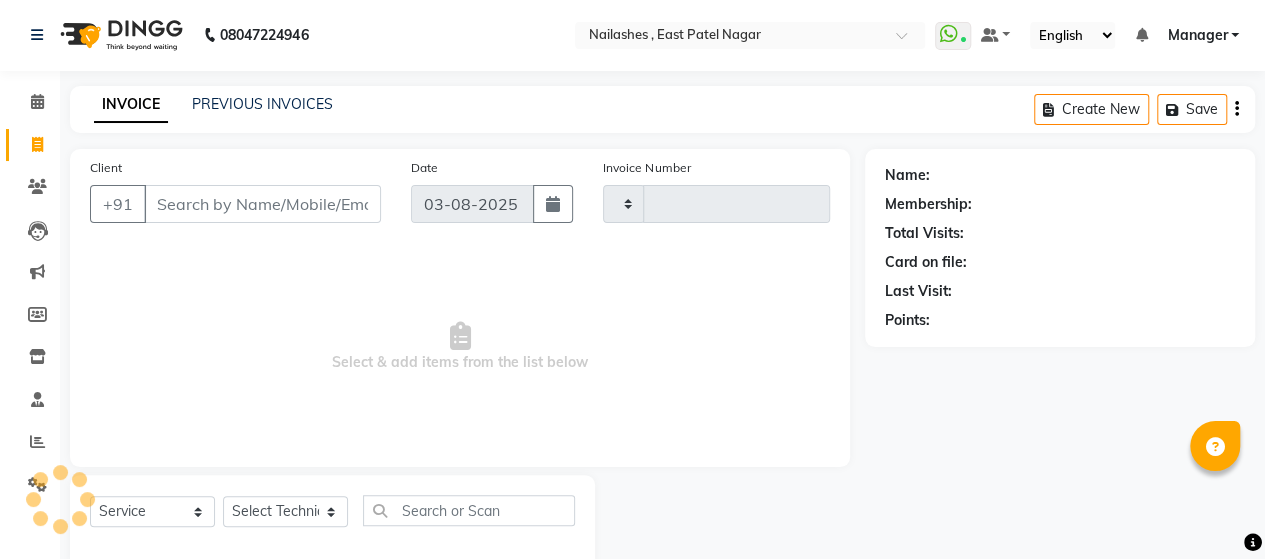 type on "0646" 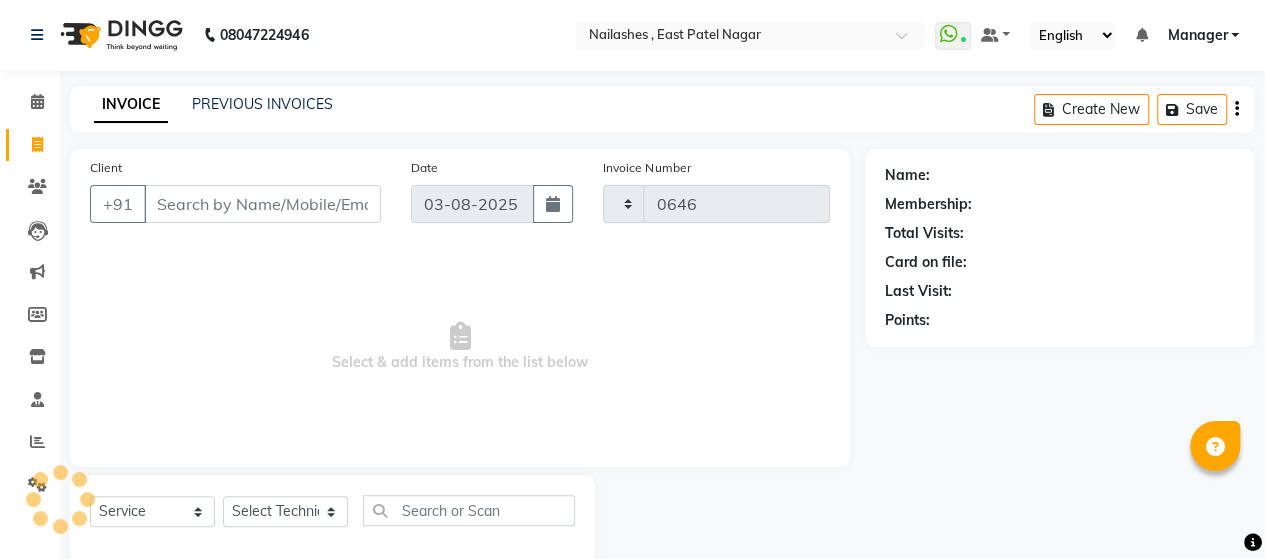 select on "3836" 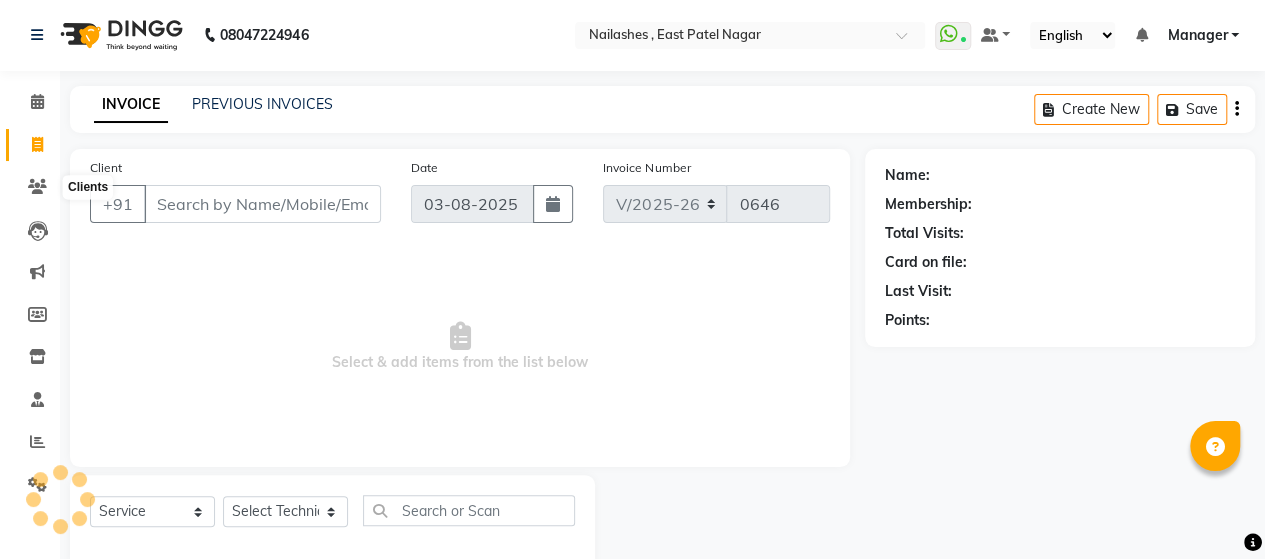 scroll, scrollTop: 41, scrollLeft: 0, axis: vertical 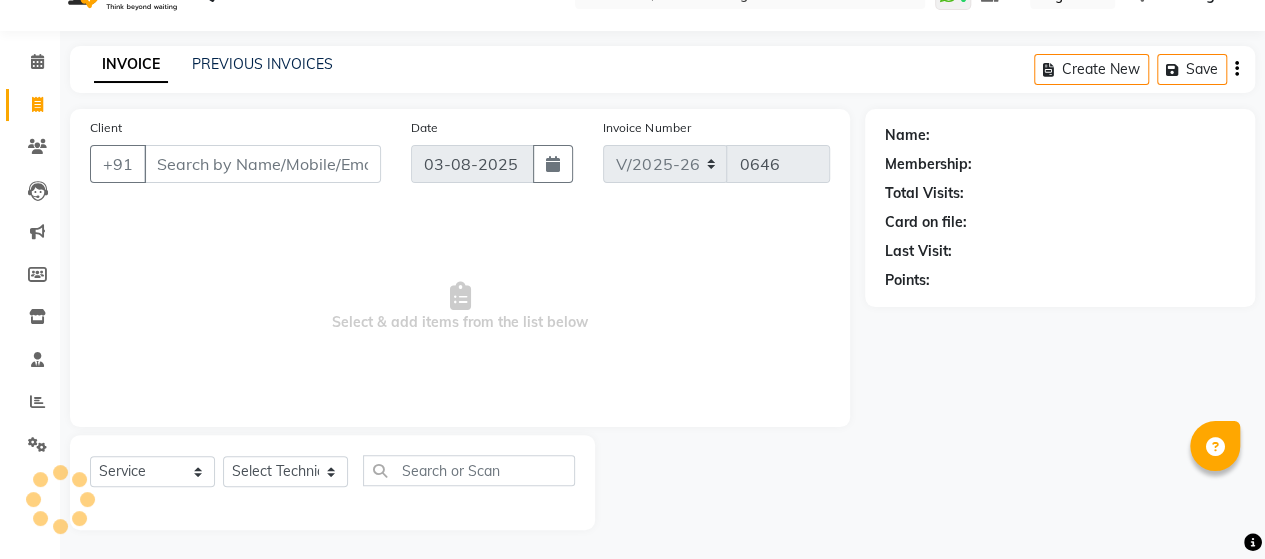 click on "Client" at bounding box center (262, 164) 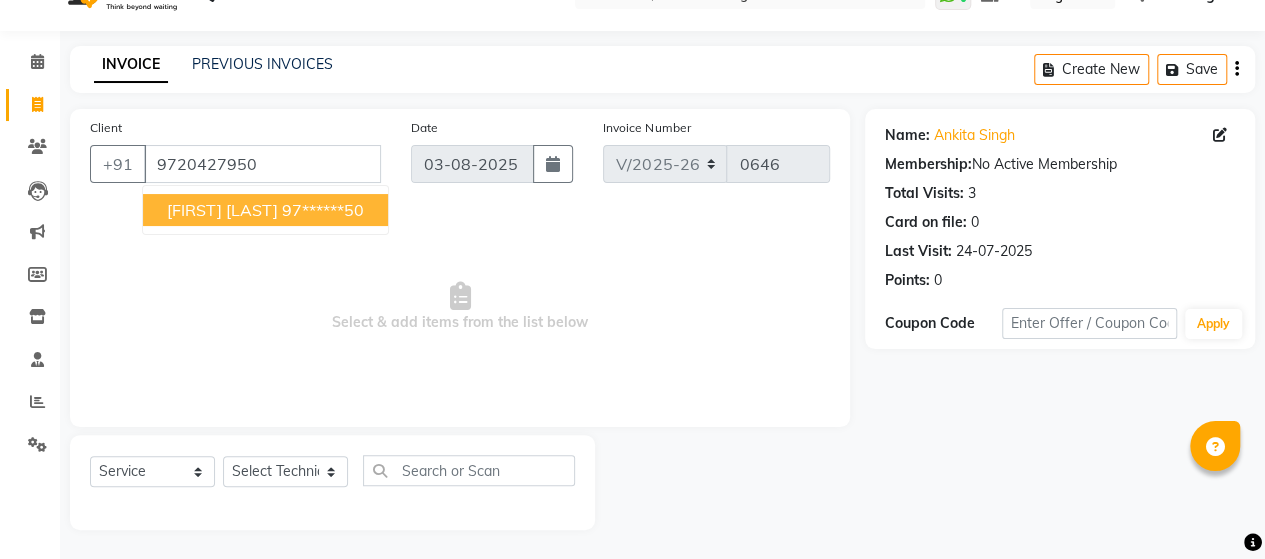 click on "[FIRST] [LAST]" at bounding box center (222, 210) 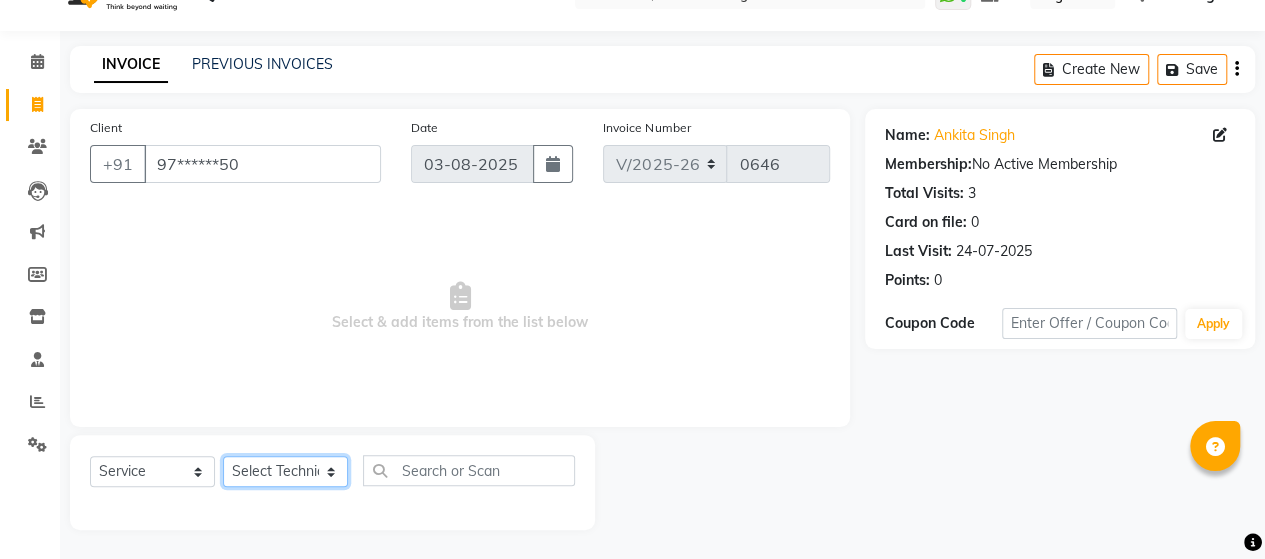 click on "Select Technician [PERSON] Manager [PERSON] [PERSON] [PERSON] [PERSON]" 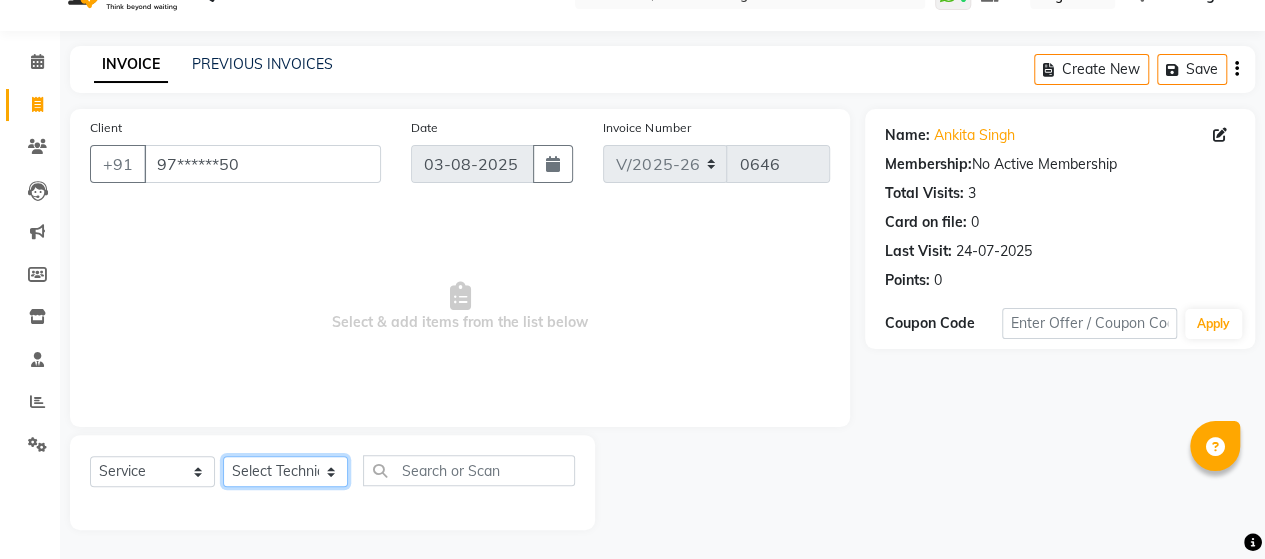 select on "79955" 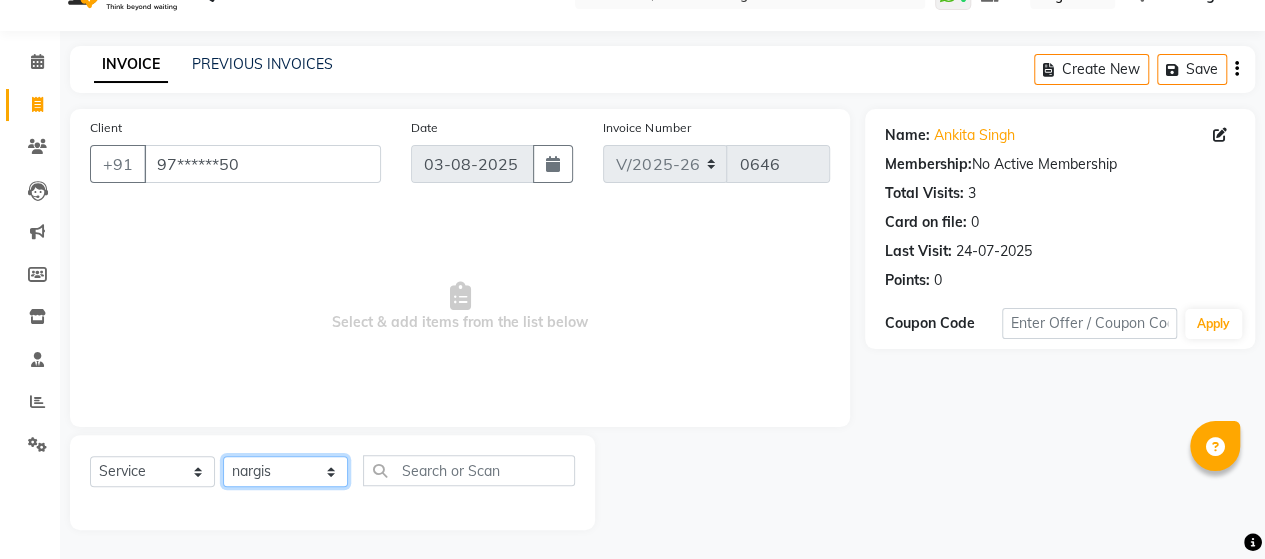 click on "Select Technician [PERSON] Manager [PERSON] [PERSON] [PERSON] [PERSON]" 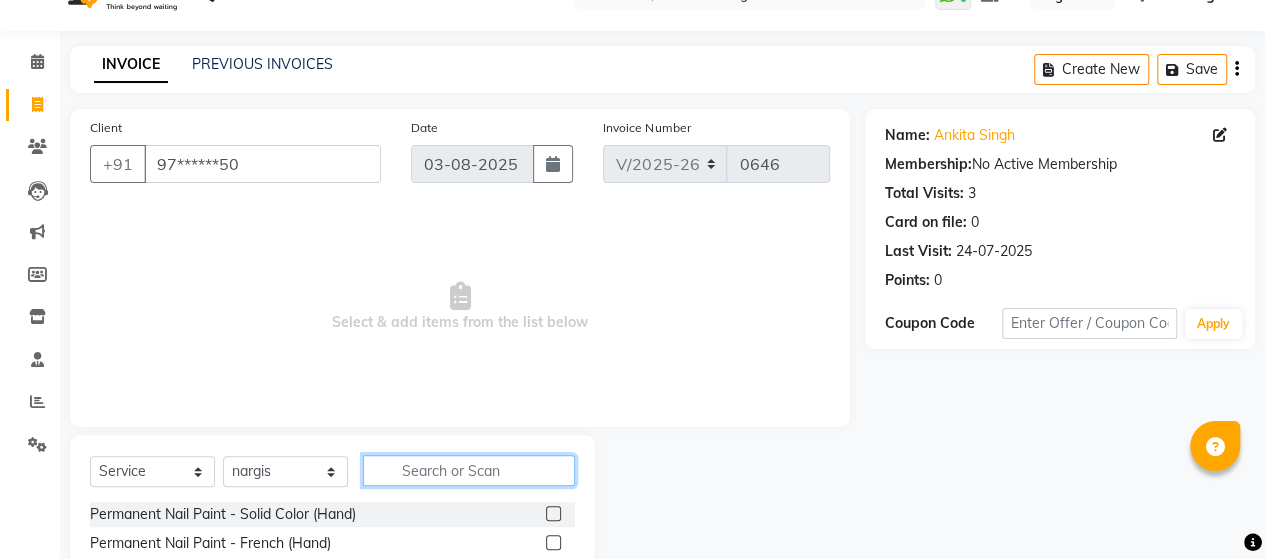 click 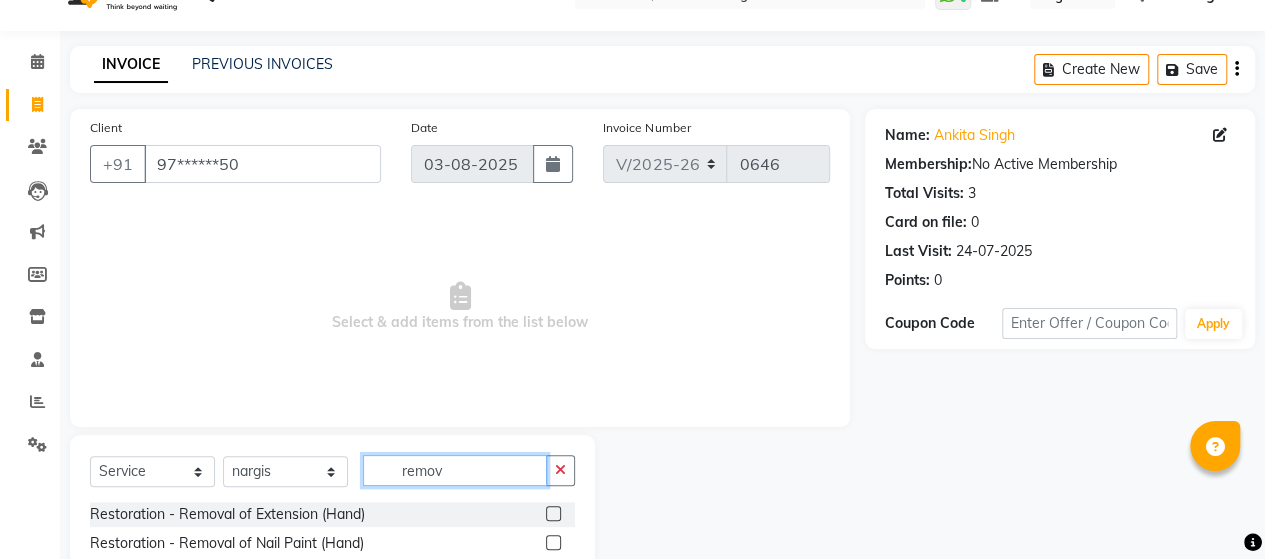 scroll, scrollTop: 186, scrollLeft: 0, axis: vertical 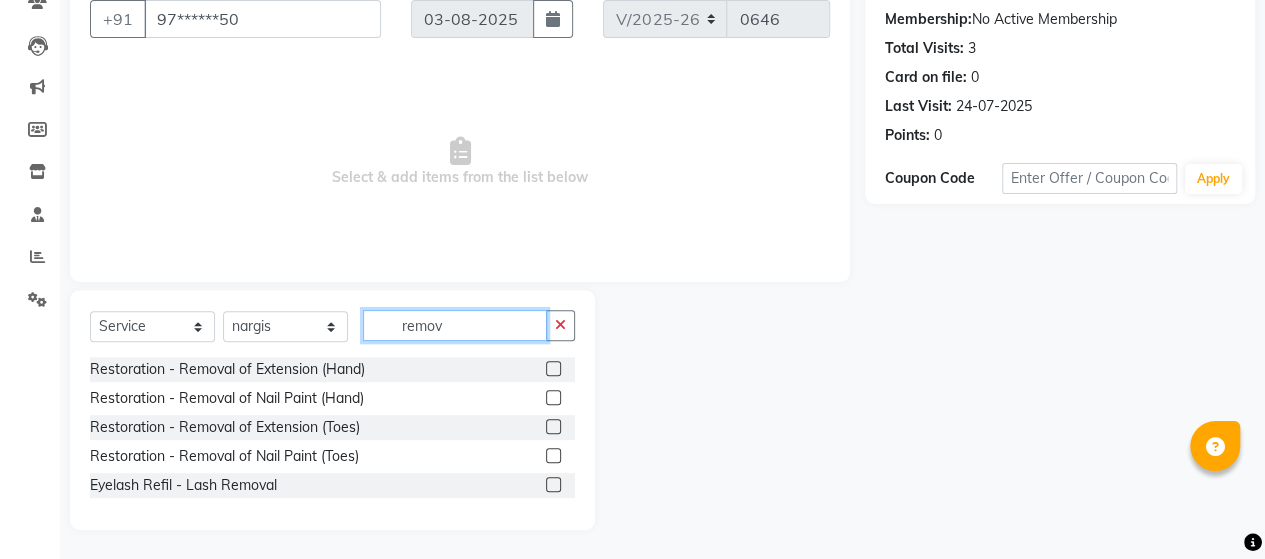 type on "remov" 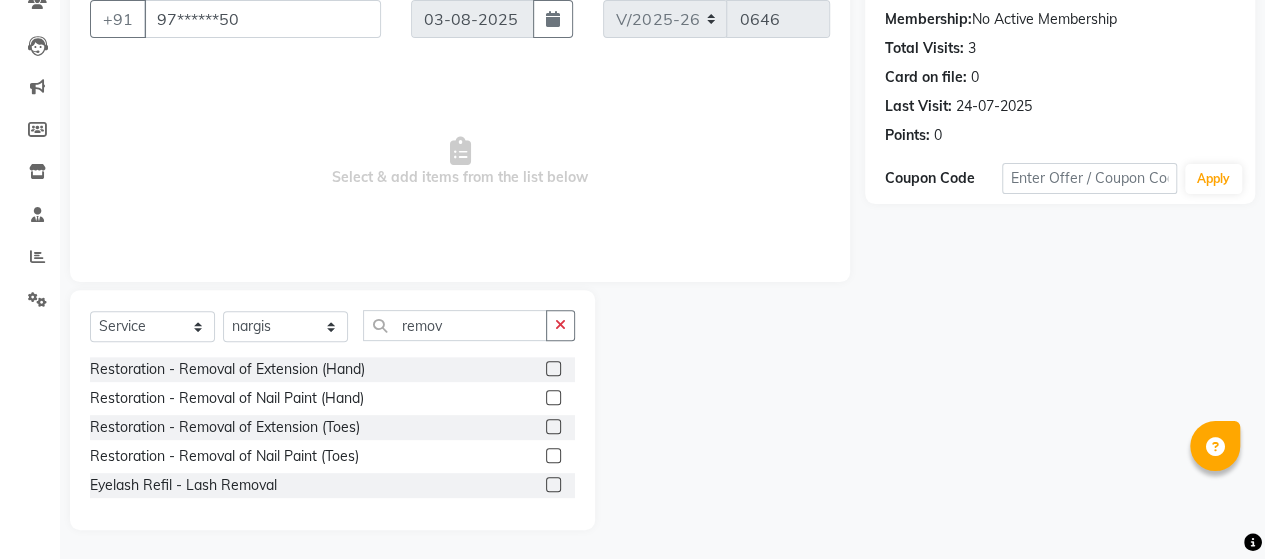 click 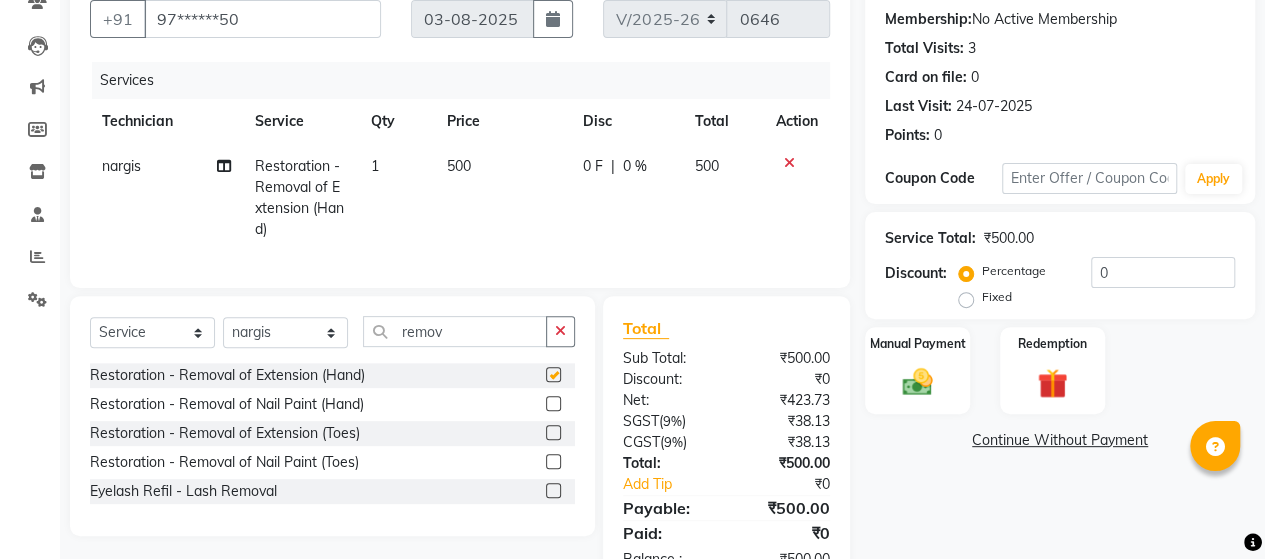 checkbox on "false" 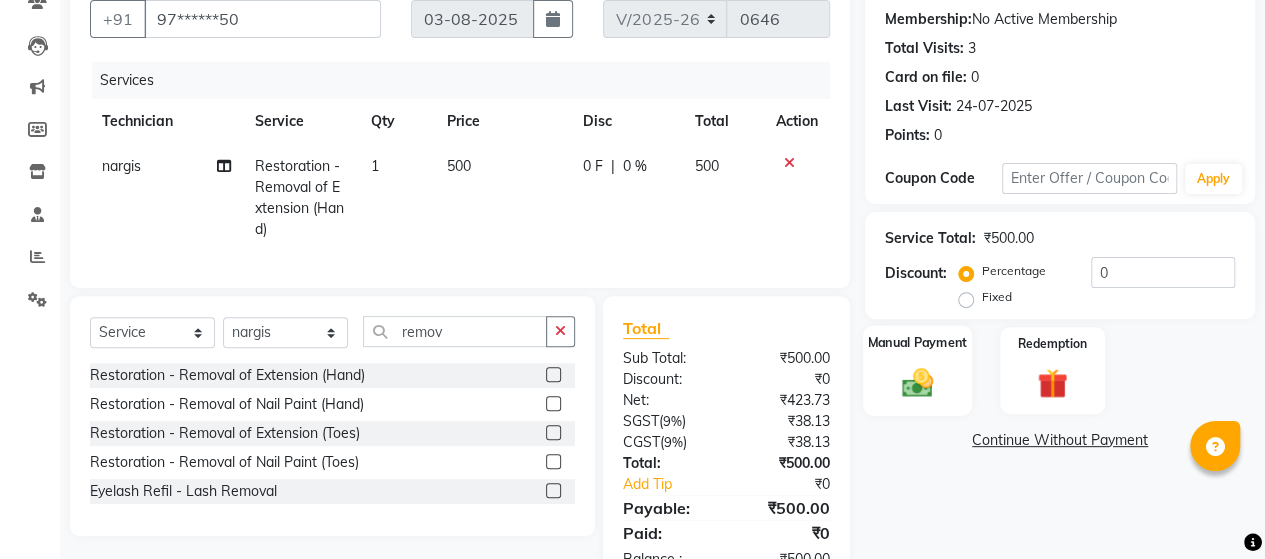 click 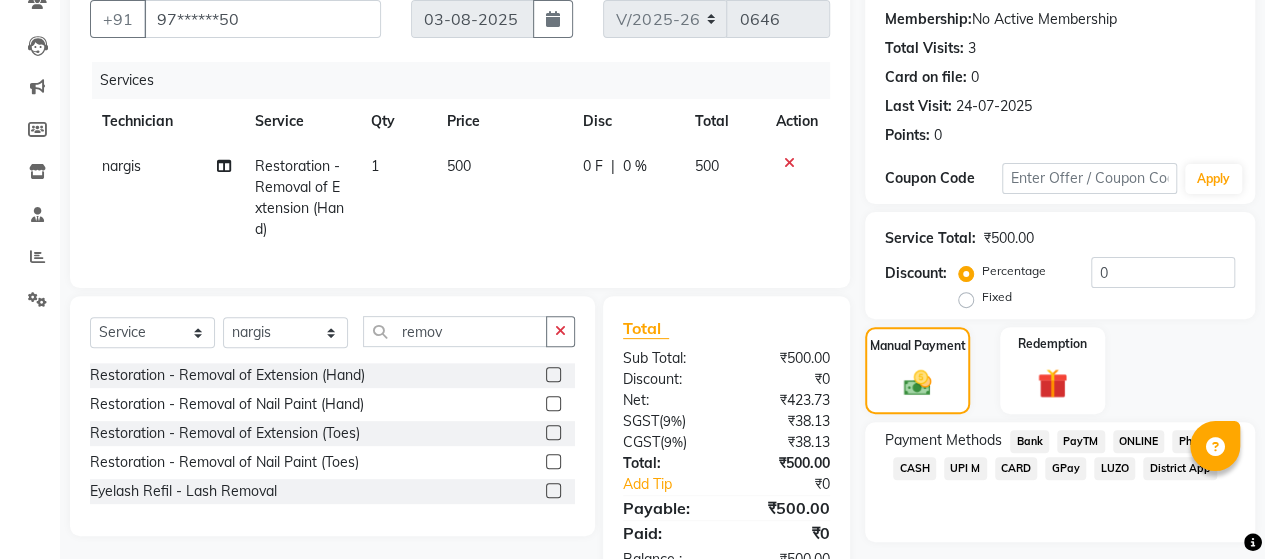 drag, startPoint x: 902, startPoint y: 465, endPoint x: 893, endPoint y: 491, distance: 27.513634 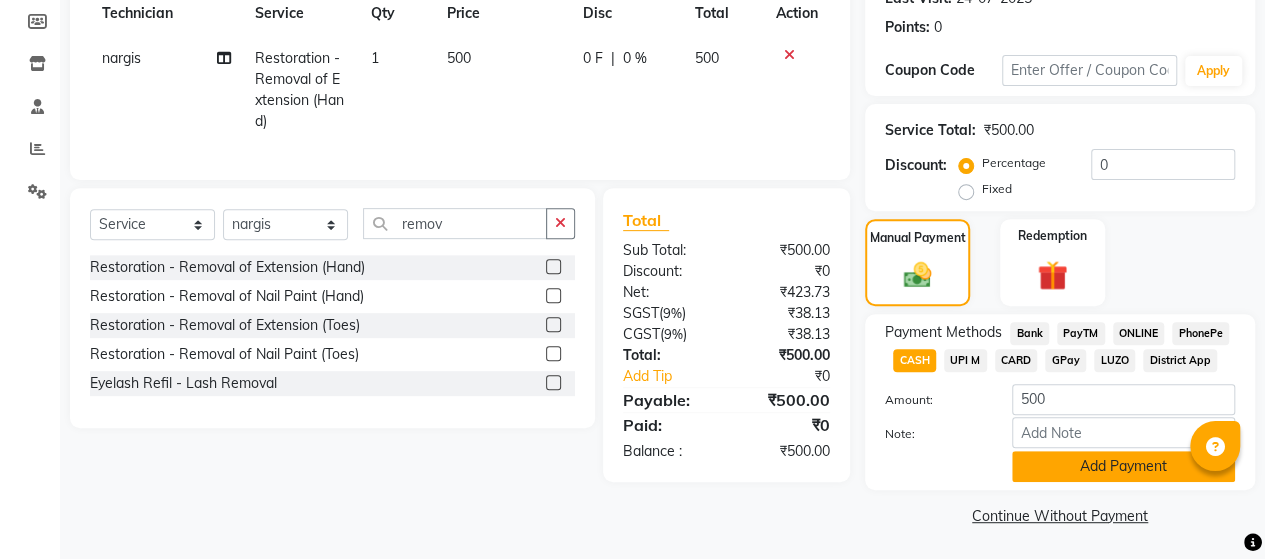click on "Add Payment" 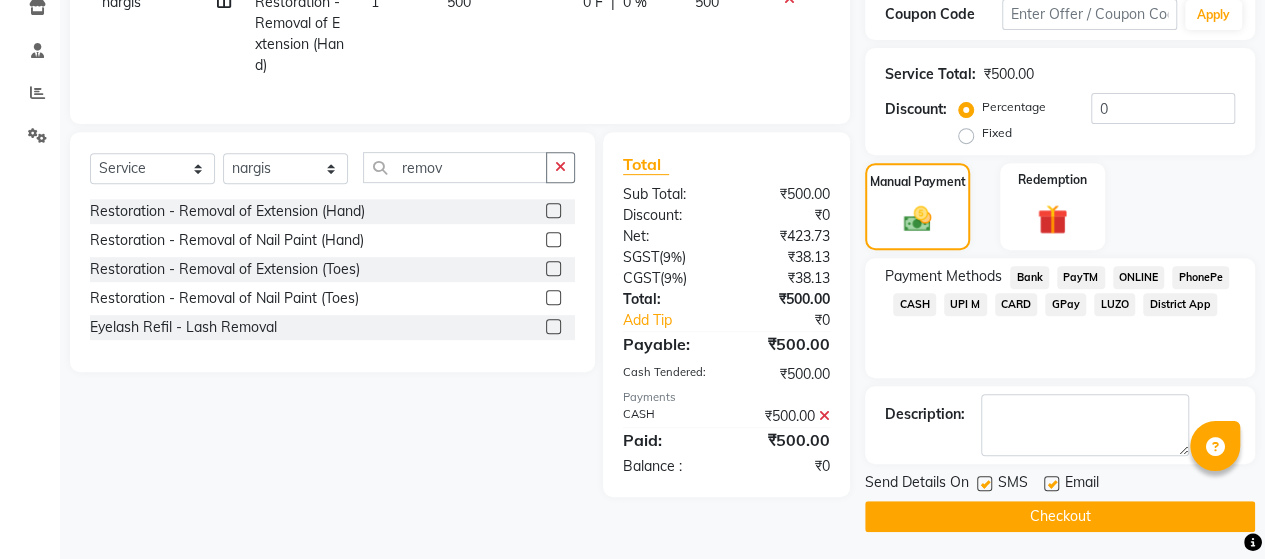 scroll, scrollTop: 348, scrollLeft: 0, axis: vertical 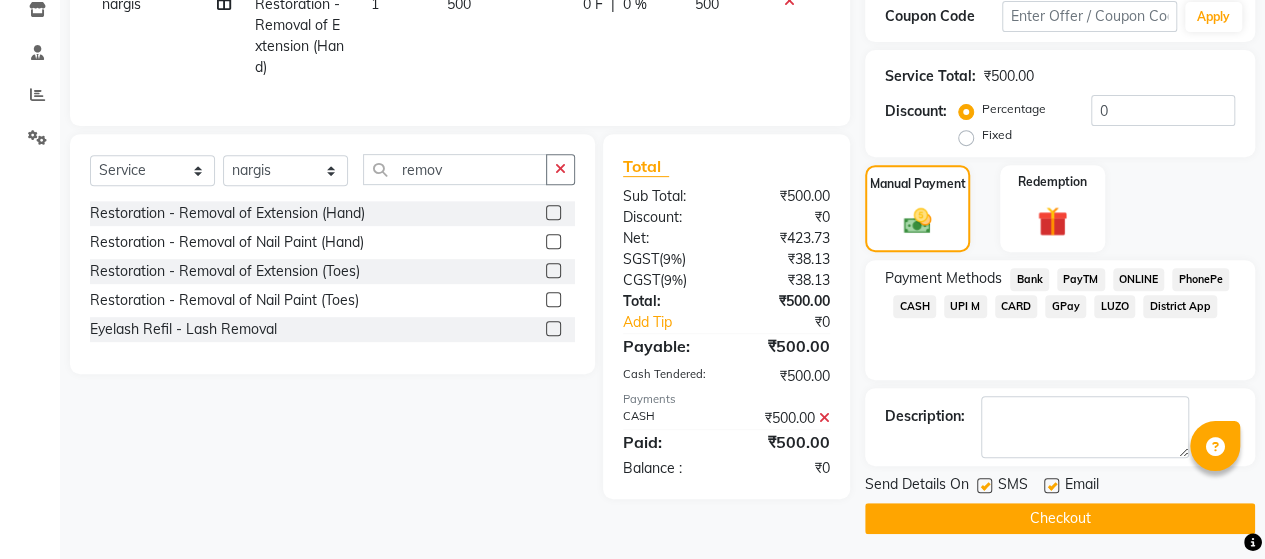 click on "INVOICE PREVIOUS INVOICES Create New   Save  Client +91 [PHONE] Date 03-08-2025 Invoice Number V/2025 V/2025-26 0646 Services Technician Service Qty Price Disc Total Action [PERSON] Restoration - Removal of Extension (Hand) 1 500 0 F | 0 % 500 Select  Service  Product  Membership  Package Voucher Prepaid Gift Card  Select Technician [PERSON] Manager [PERSON] [PERSON] [PERSON] [PERSON] remov Restoration - Removal of Extension (Hand)  Restoration - Removal of Nail Paint (Hand)  Restoration - Removal of Extension (Toes)  Restoration - Removal of Nail Paint (Toes)  Eyelash Refil - Lash Removal  Total Sub Total: ₹500.00 Discount: ₹0 Net: ₹423.73 SGST  ( 9% ) ₹38.13 CGST  ( 9% ) ₹38.13 Total: ₹500.00 Add Tip ₹0 Payable: ₹500.00 Cash Tendered: ₹500.00 Payments CASH ₹500.00  Paid: ₹500.00 Balance   : ₹0 Name: [PERSON] [LAST] Membership:  No Active Membership  Total Visits:  3 Card on file:  0 Last Visit:   24-07-2025 Points:   0  Coupon Code Apply Service Total:  ₹500.00  Discount:  Percentage   Fixed  0 SMS" 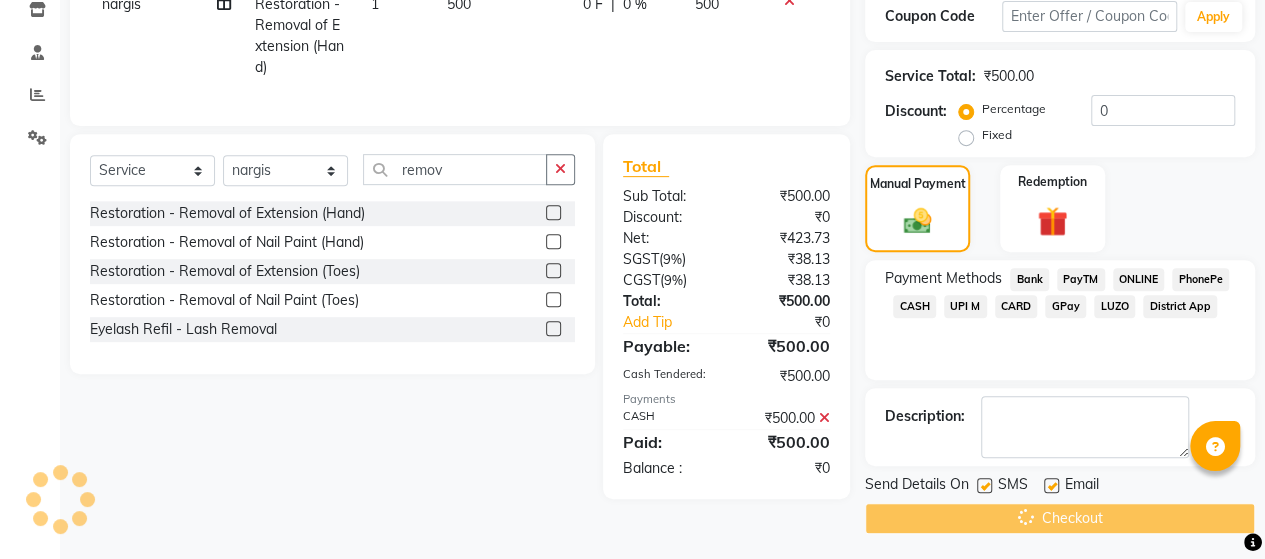 scroll, scrollTop: 350, scrollLeft: 0, axis: vertical 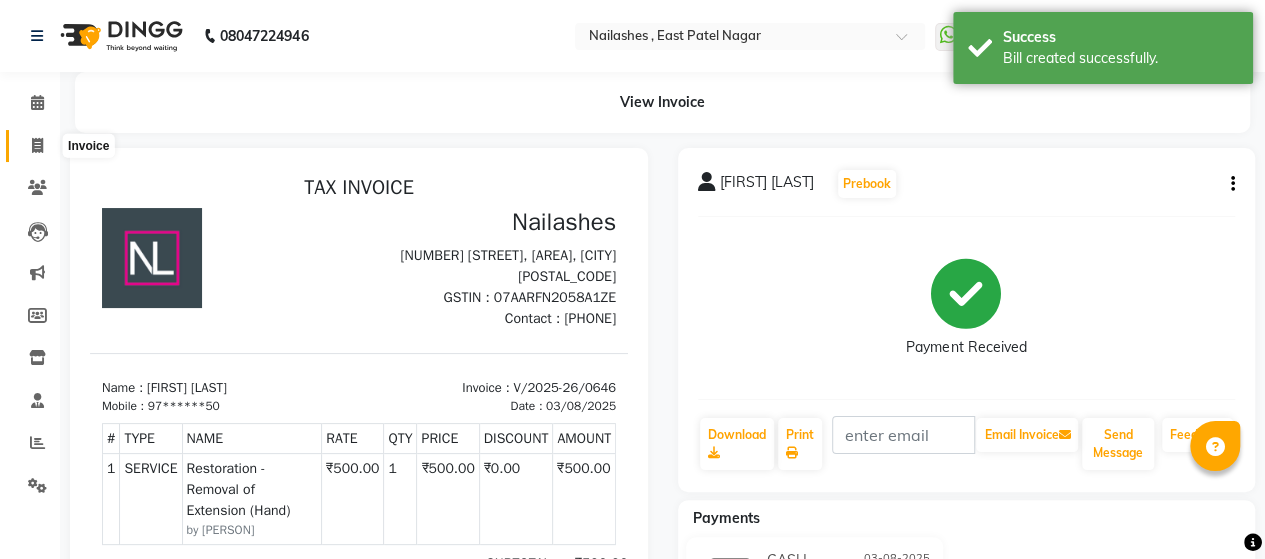 click 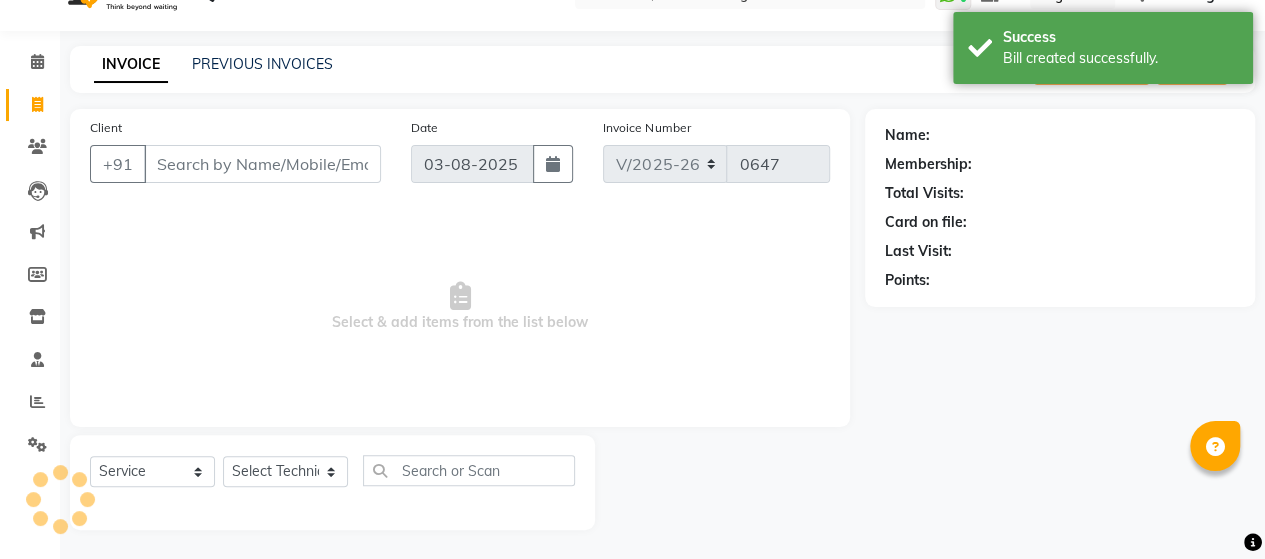 scroll, scrollTop: 0, scrollLeft: 0, axis: both 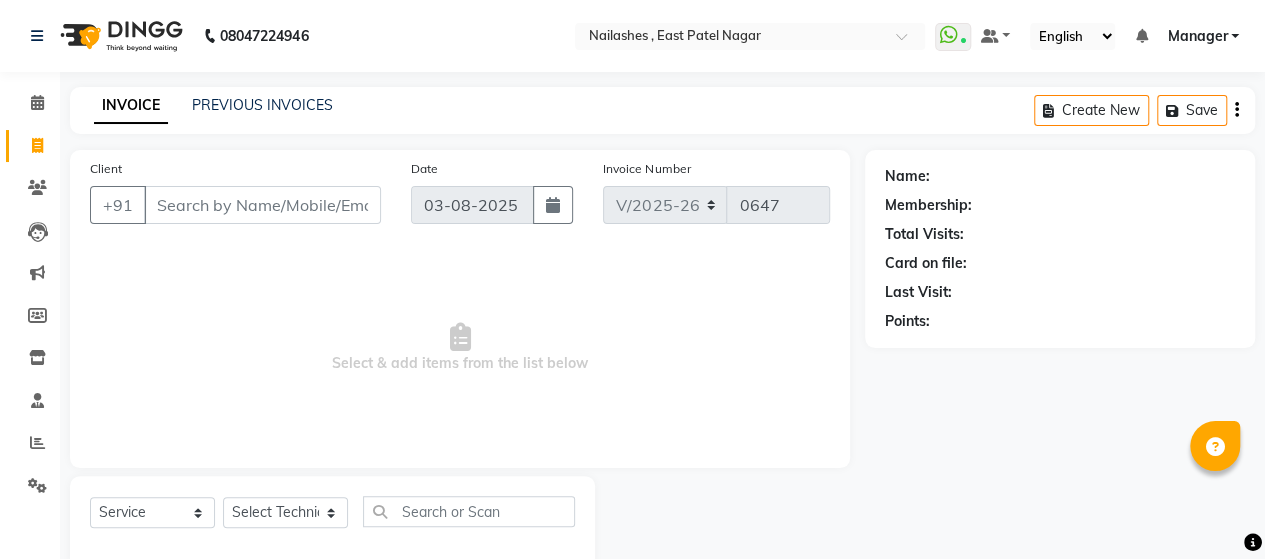 click on "PREVIOUS INVOICES" 